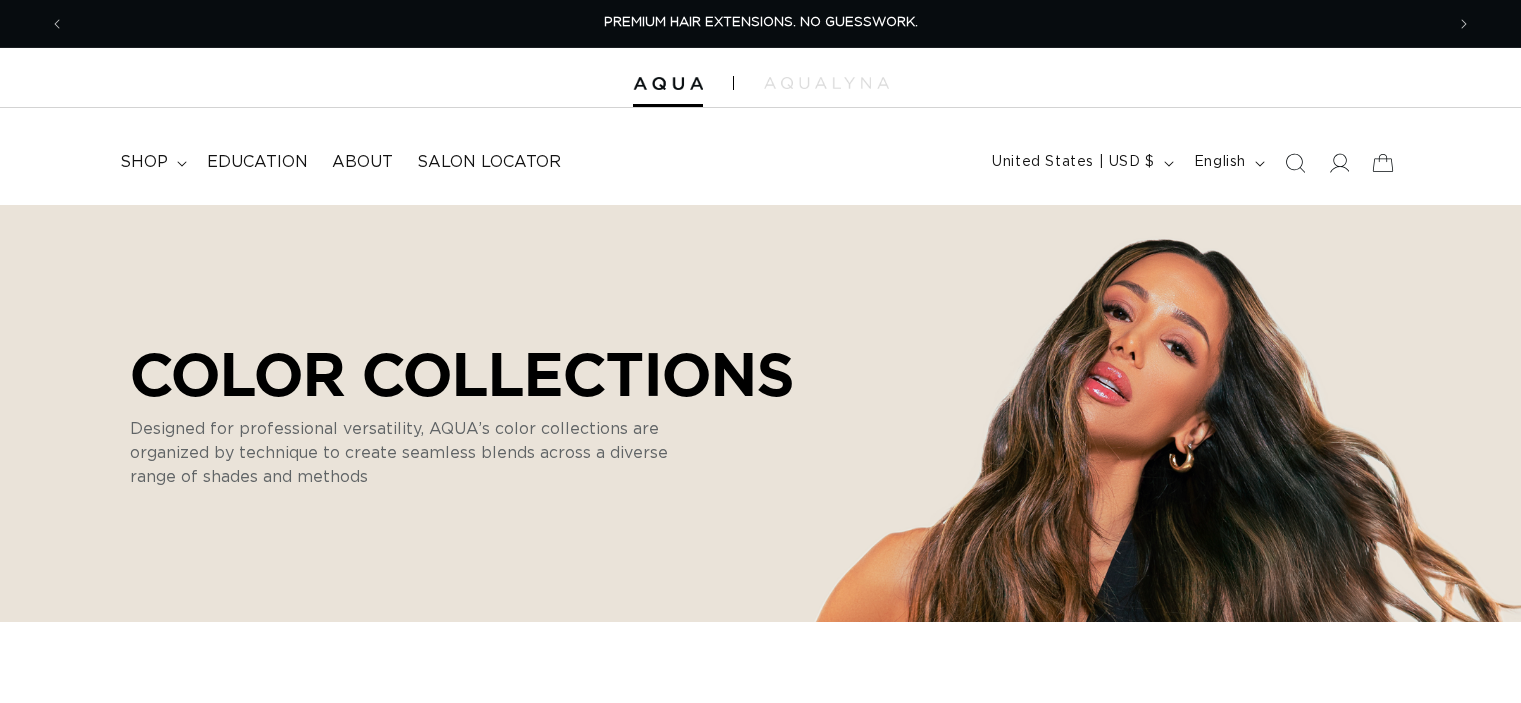 scroll, scrollTop: 0, scrollLeft: 0, axis: both 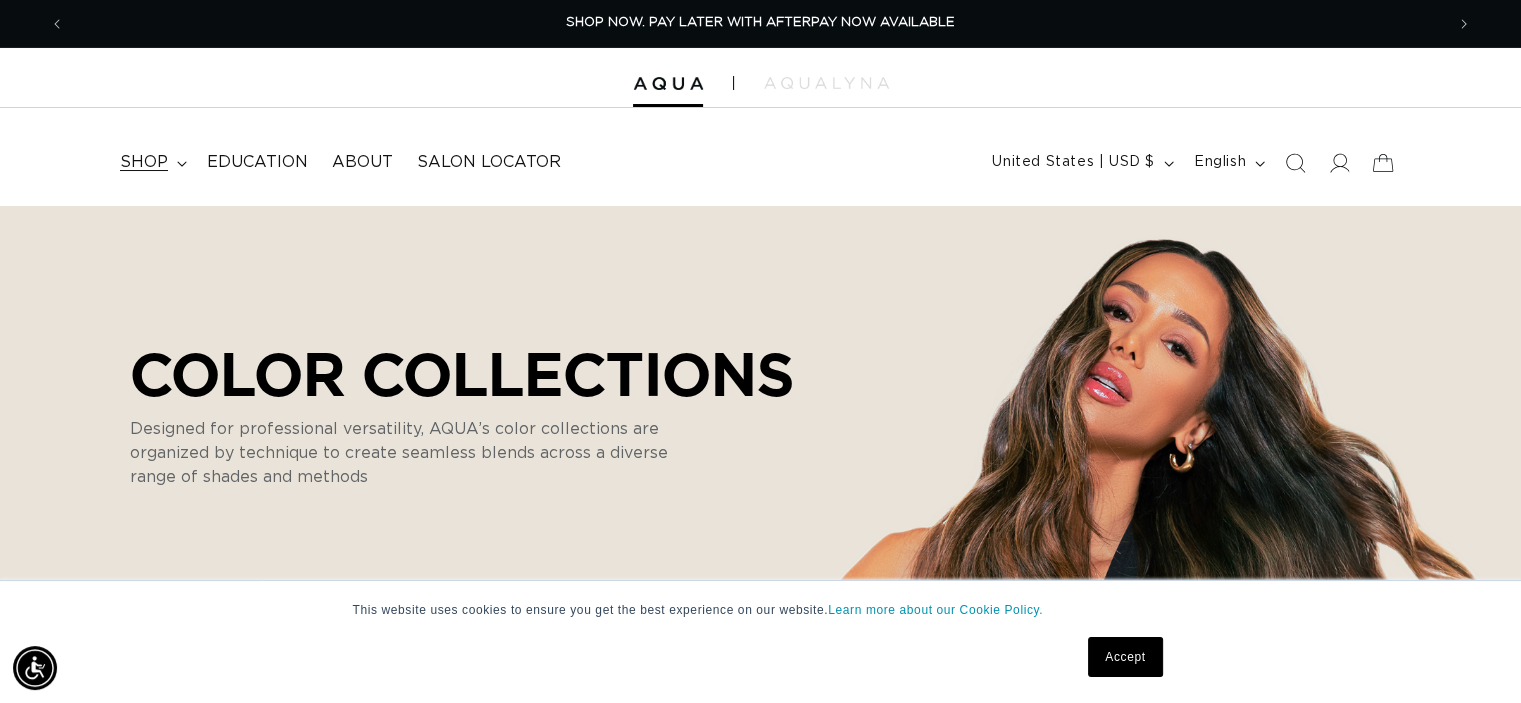 click on "shop" at bounding box center [144, 162] 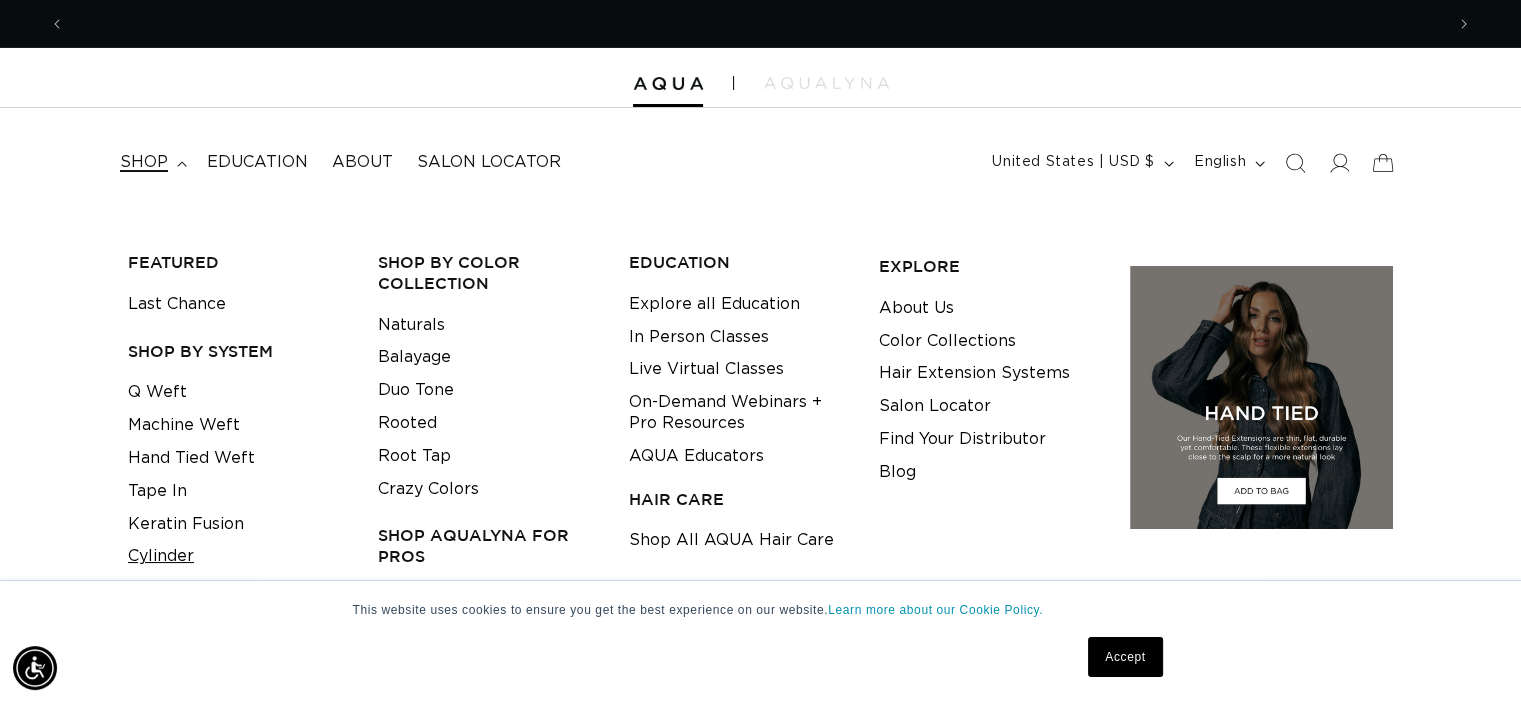 scroll, scrollTop: 0, scrollLeft: 1379, axis: horizontal 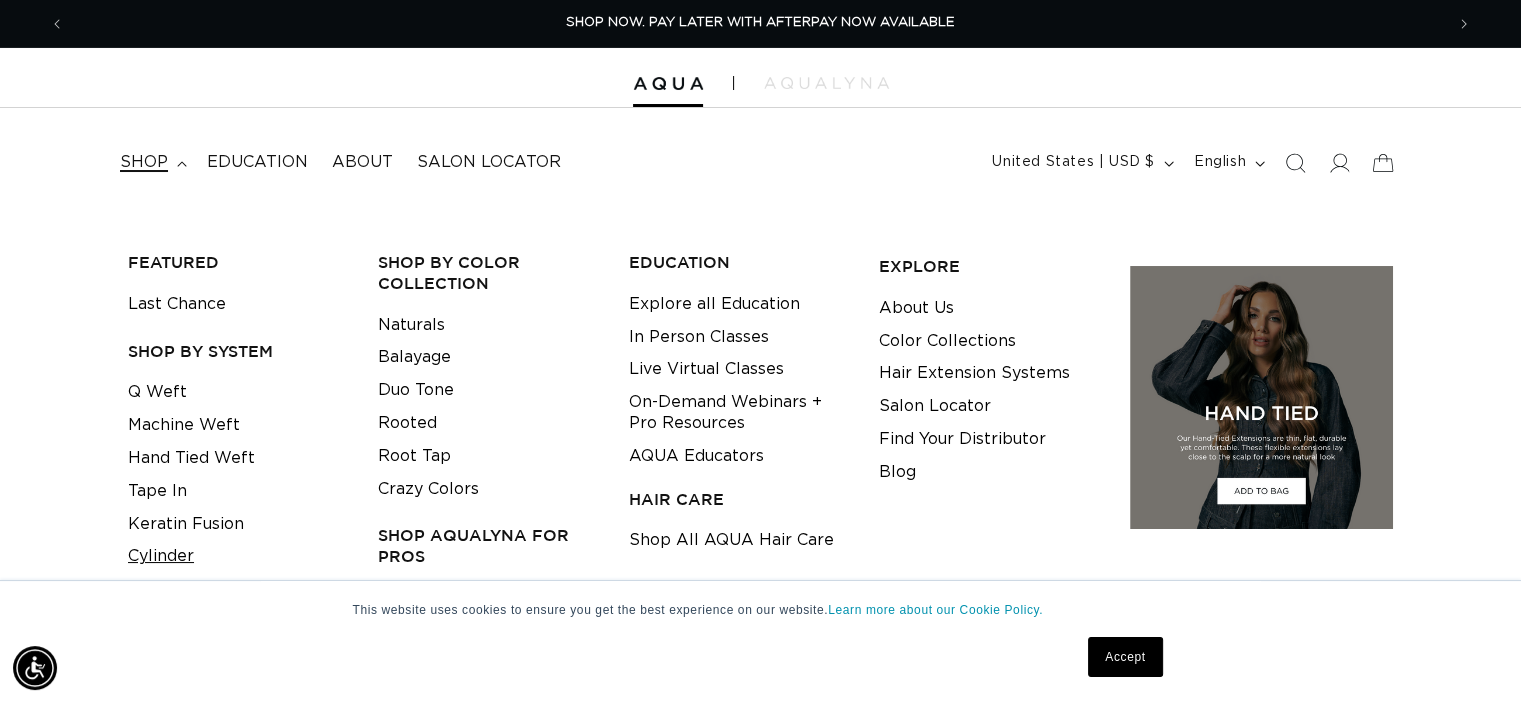 click on "Cylinder" at bounding box center [161, 556] 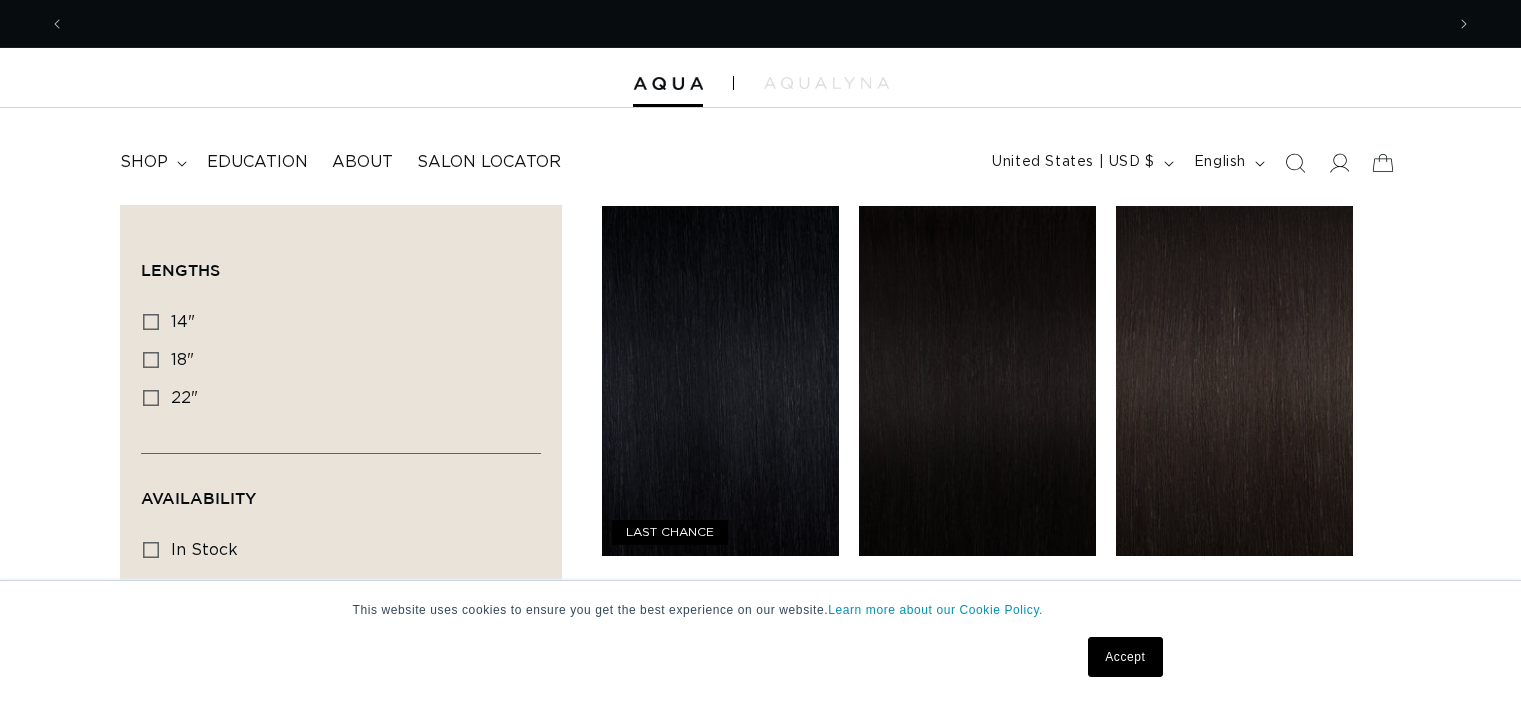 scroll, scrollTop: 0, scrollLeft: 0, axis: both 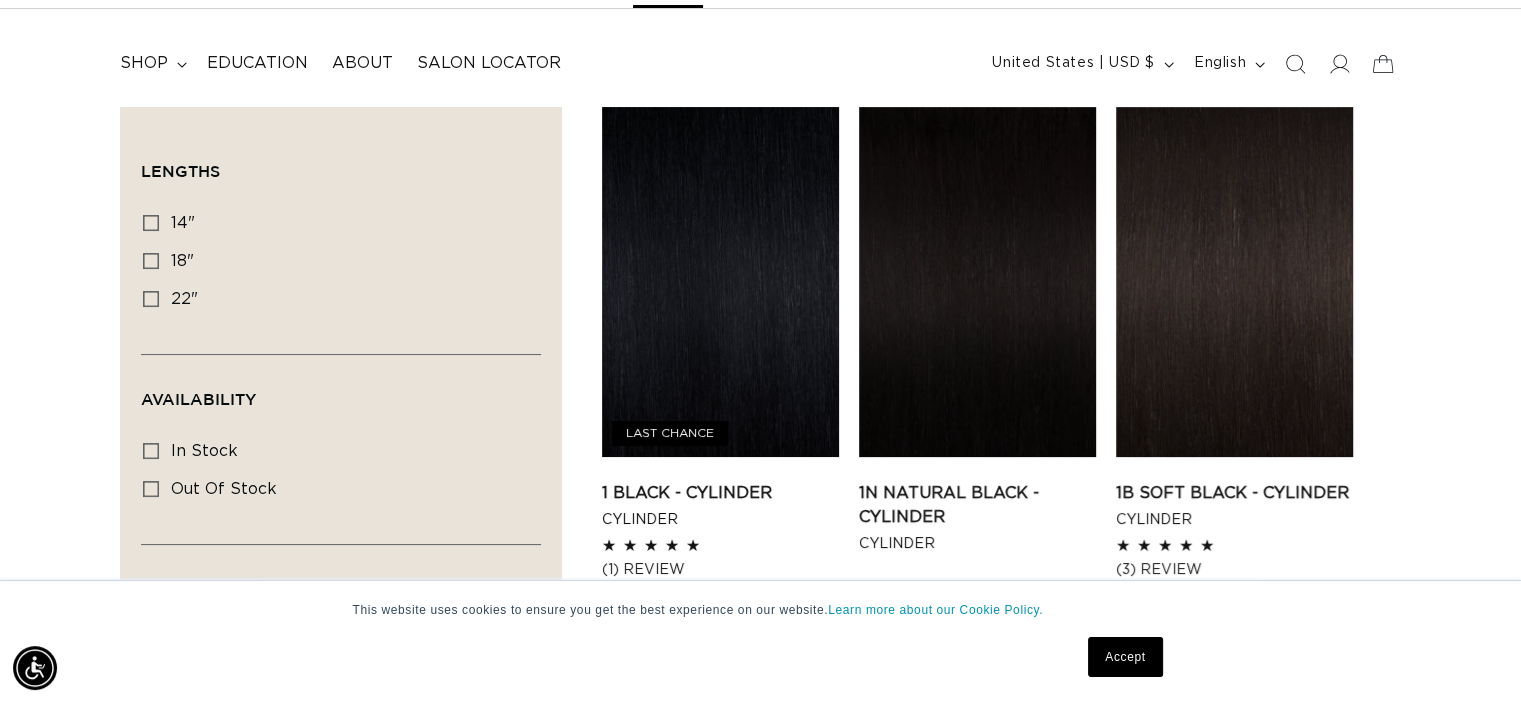 click on "Accept" at bounding box center (1125, 657) 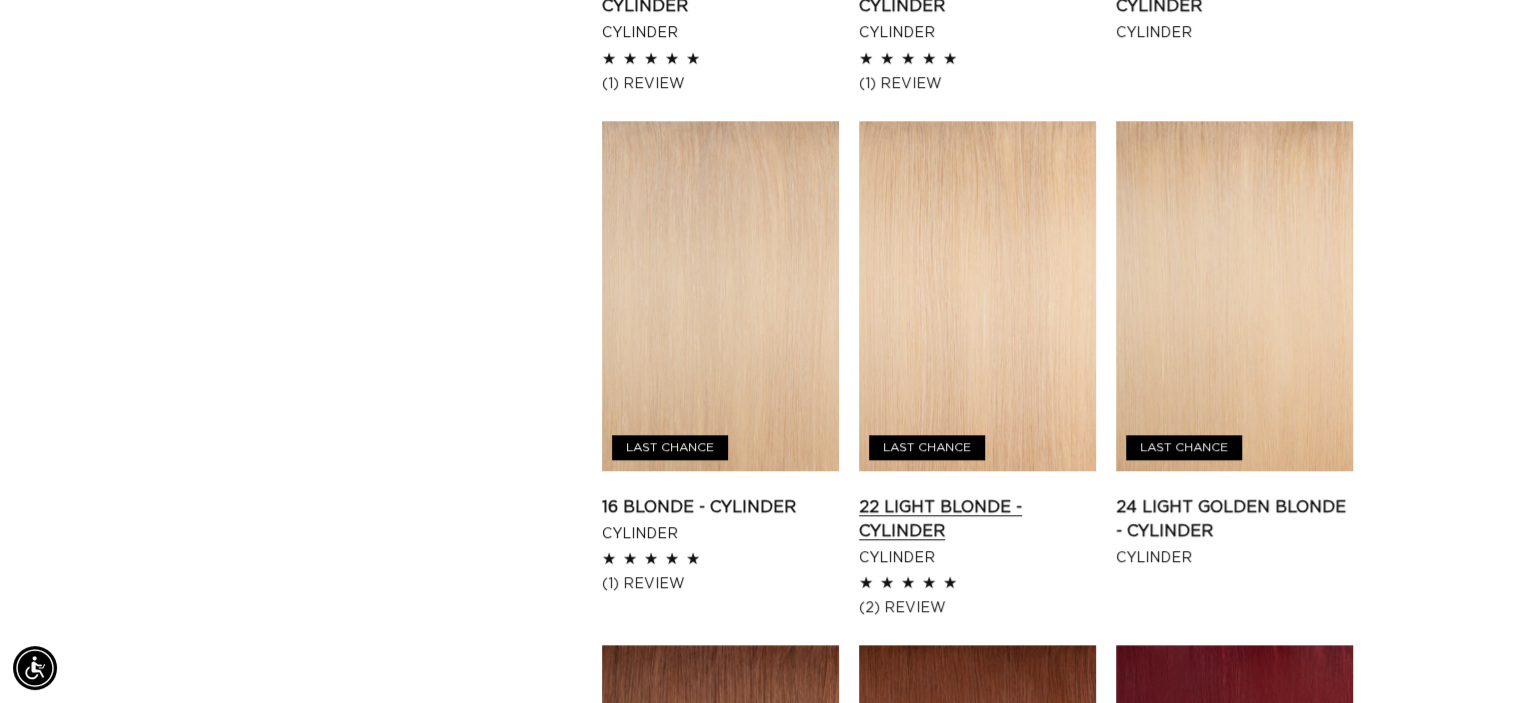 scroll, scrollTop: 0, scrollLeft: 0, axis: both 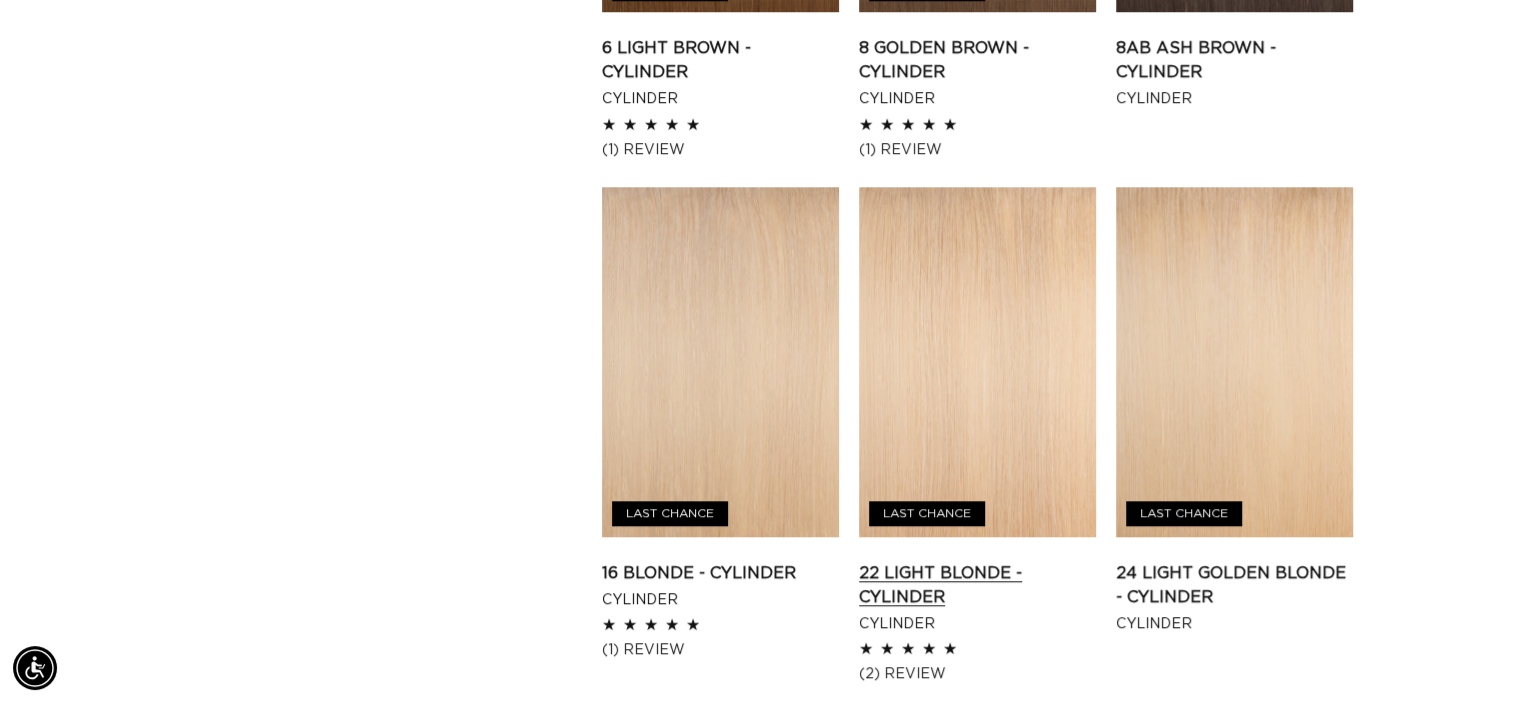 click on "22 Light Blonde - Cylinder" at bounding box center (977, 585) 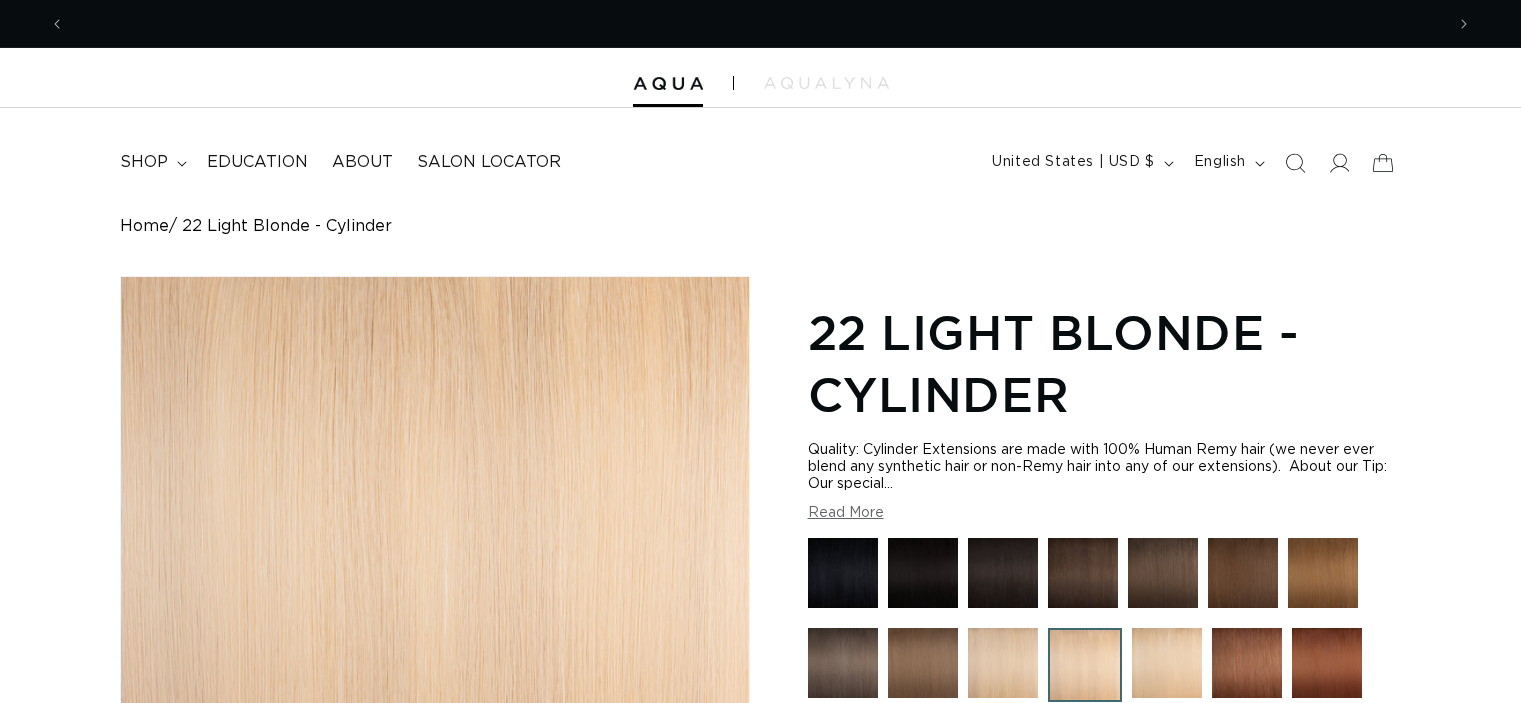scroll, scrollTop: 0, scrollLeft: 0, axis: both 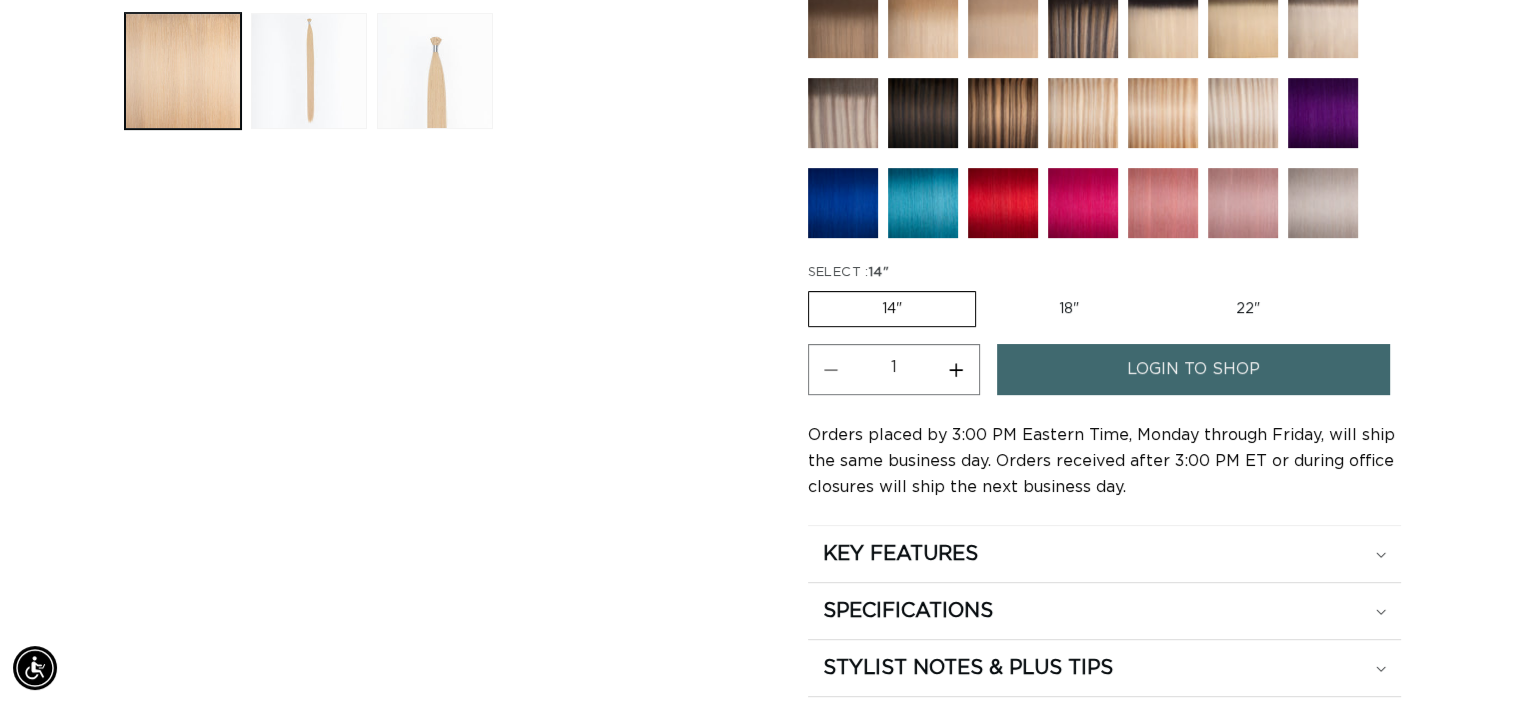 click on "14" Variant sold out or unavailable" at bounding box center [892, 309] 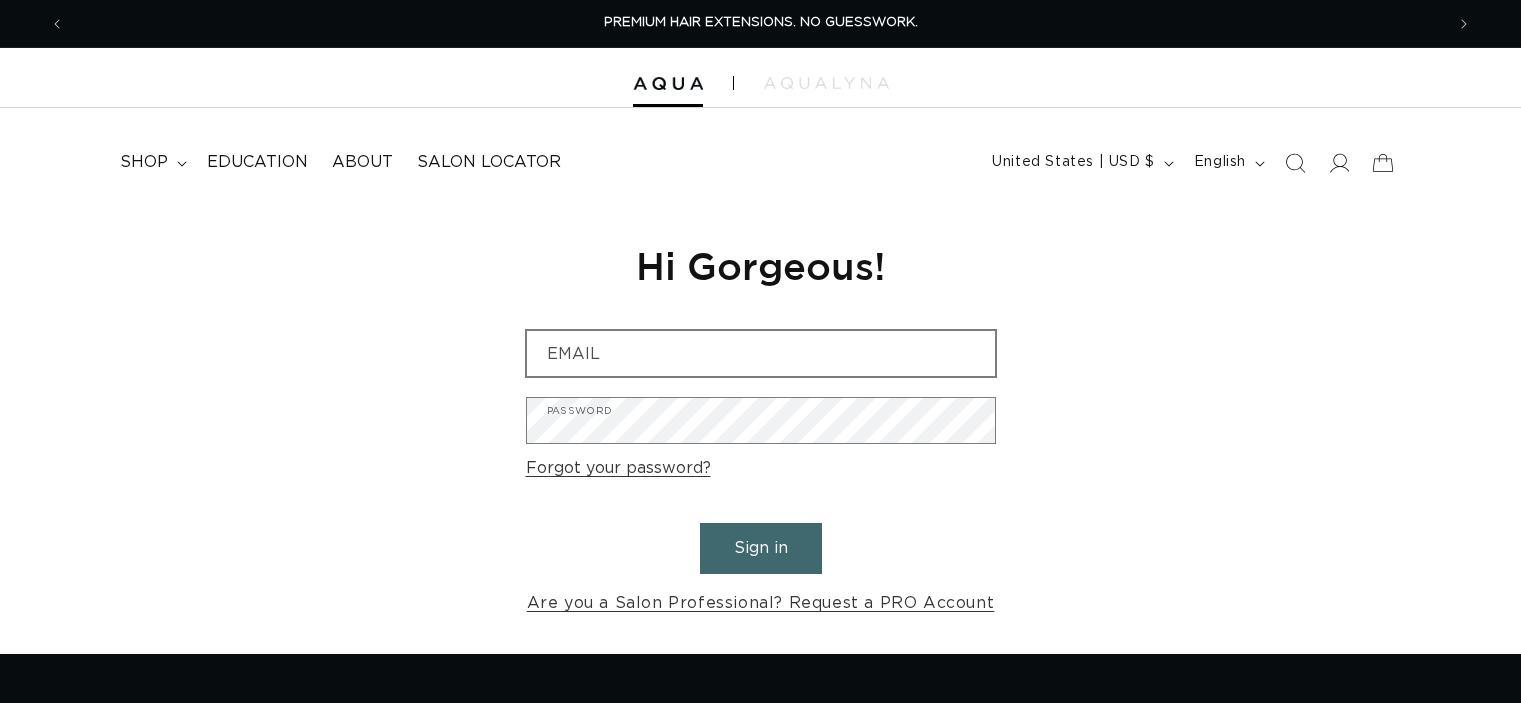 scroll, scrollTop: 0, scrollLeft: 0, axis: both 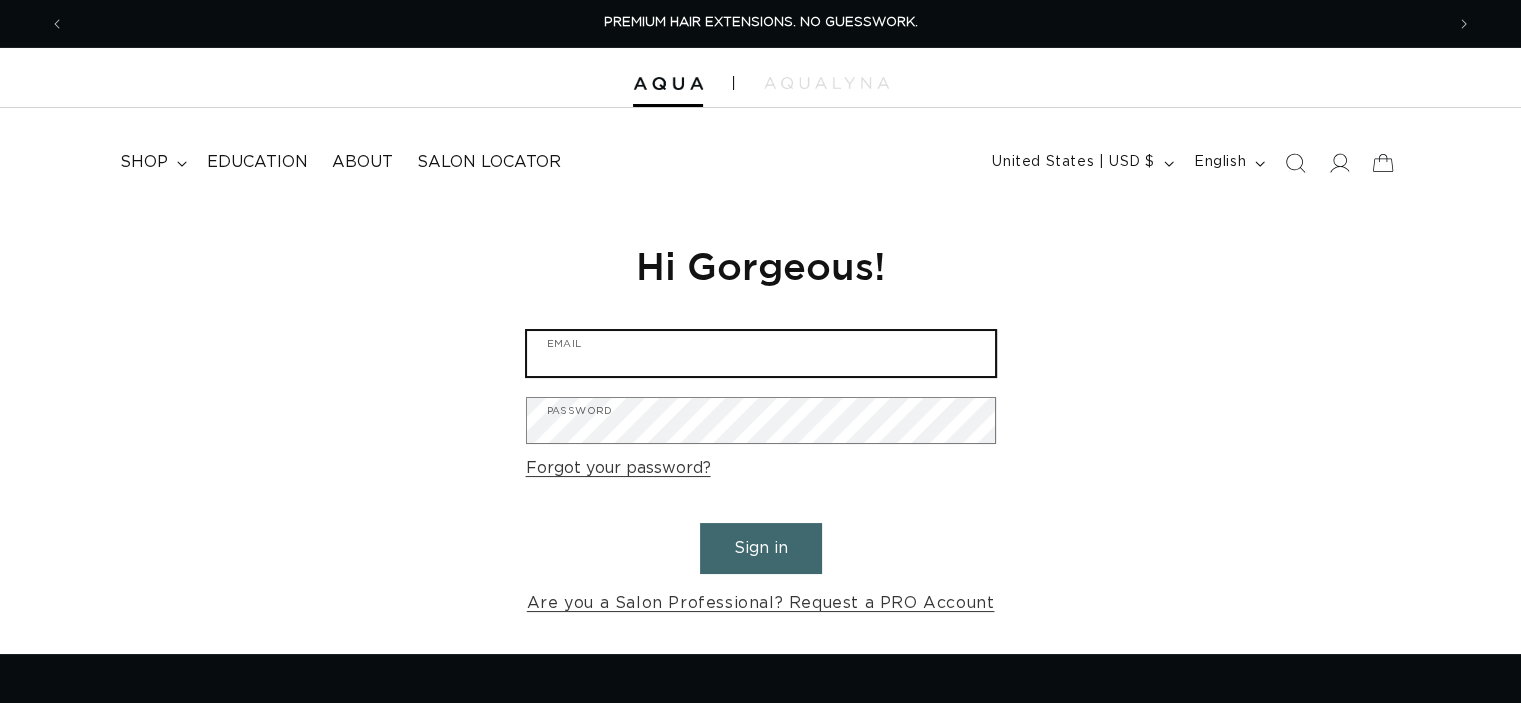 click on "Email" at bounding box center (761, 353) 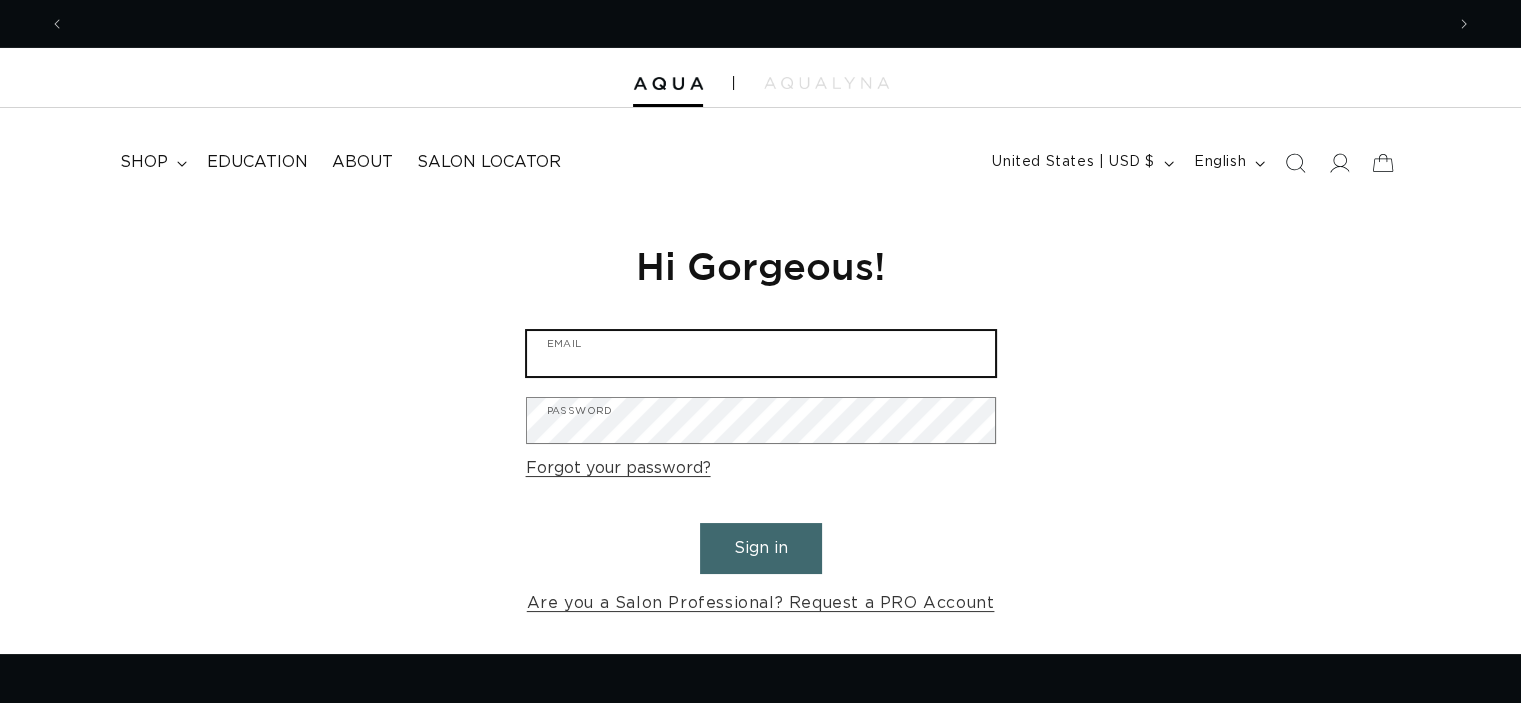 type on "fastshirley@aol.com" 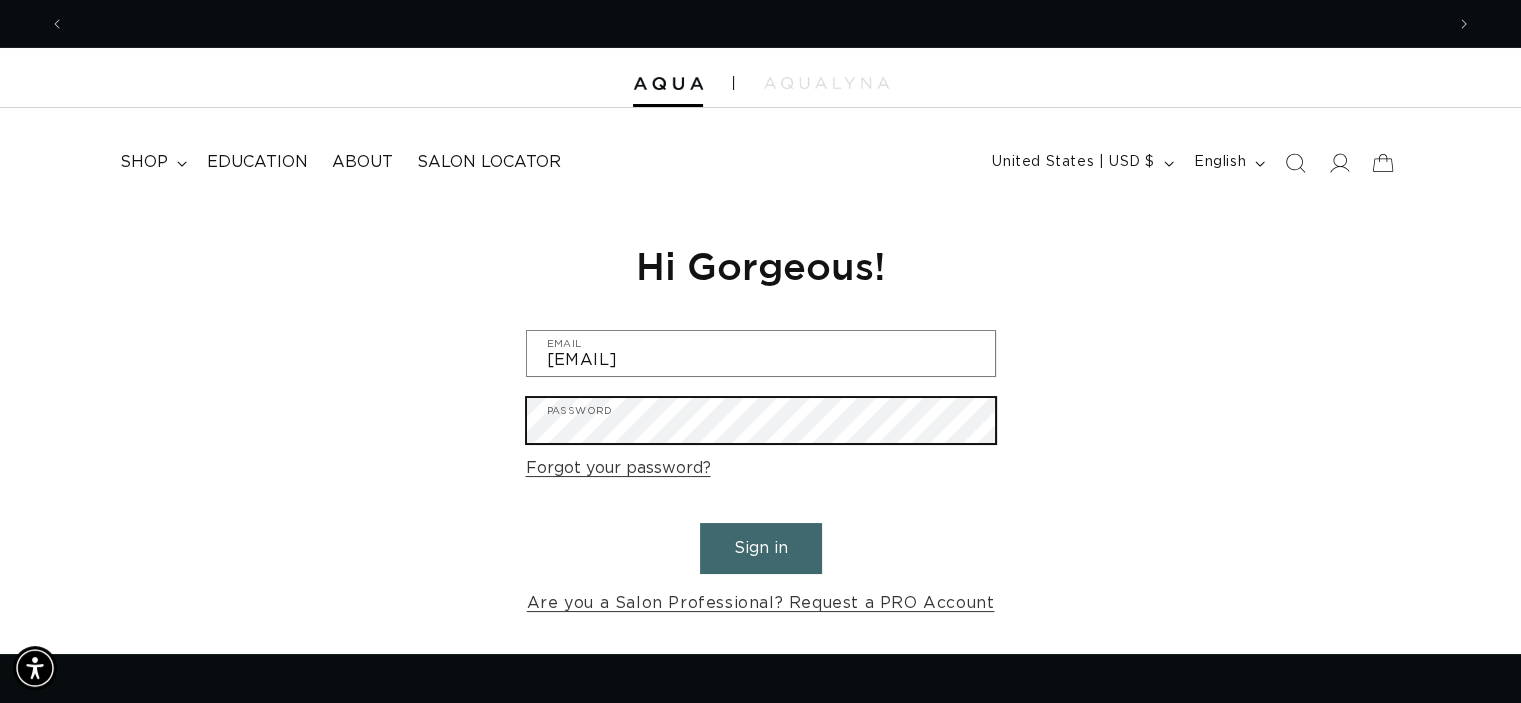 scroll, scrollTop: 0, scrollLeft: 0, axis: both 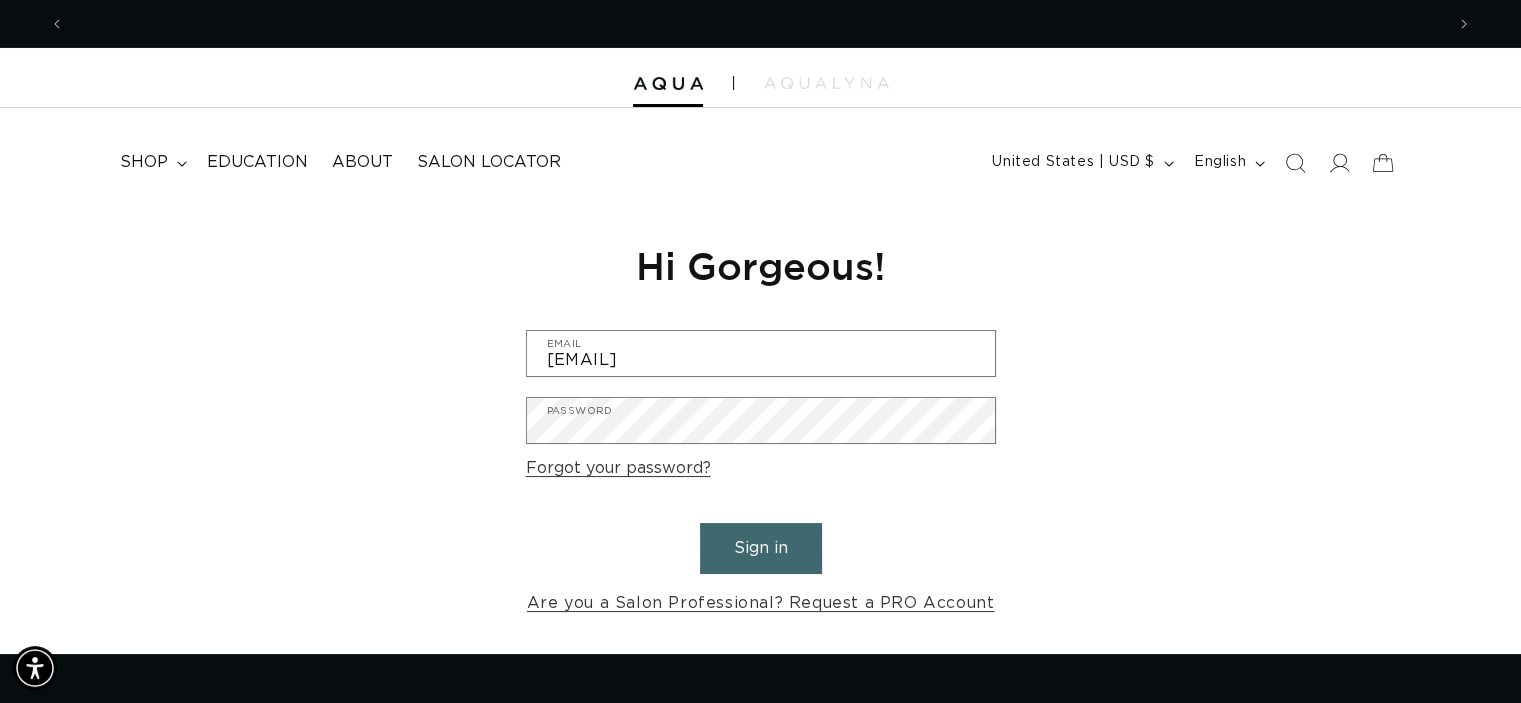 click on "Sign in" at bounding box center [761, 548] 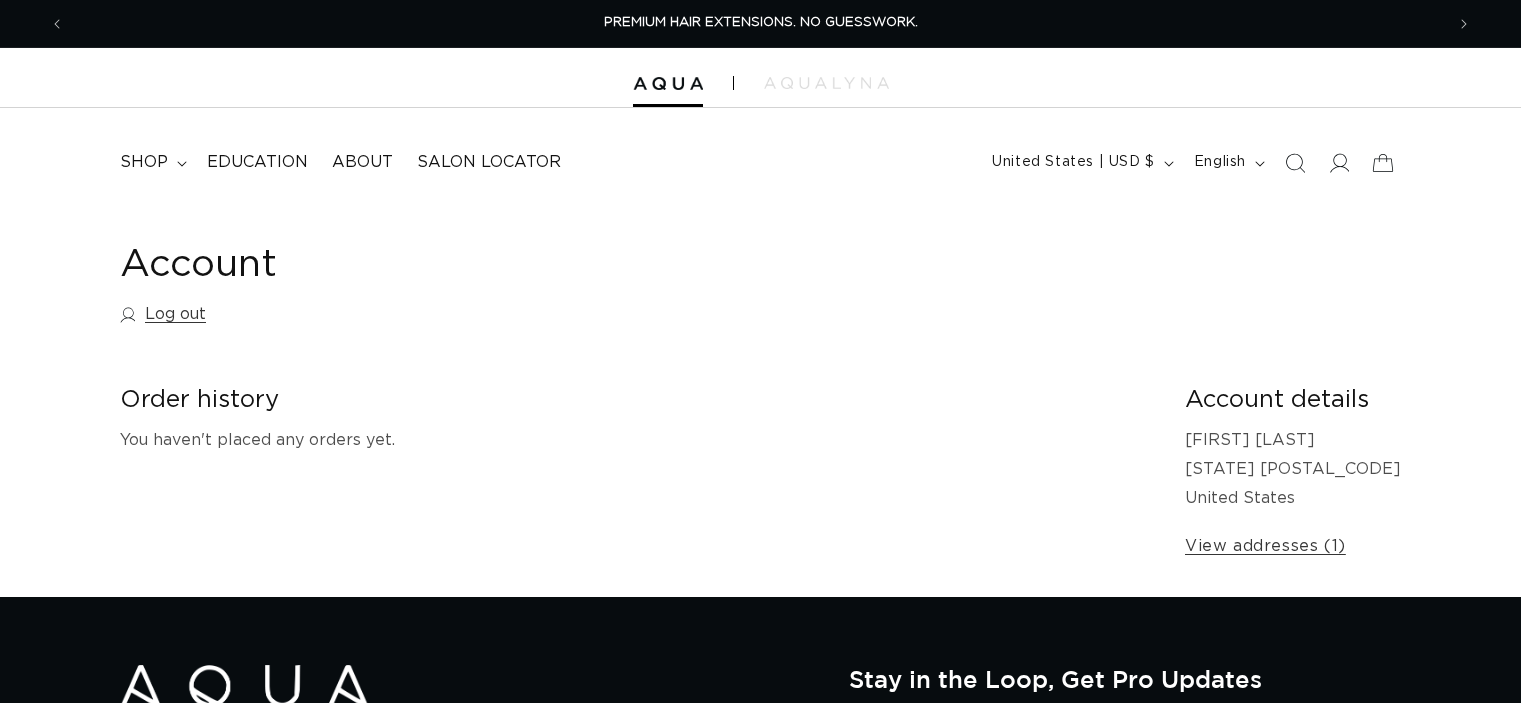 scroll, scrollTop: 0, scrollLeft: 0, axis: both 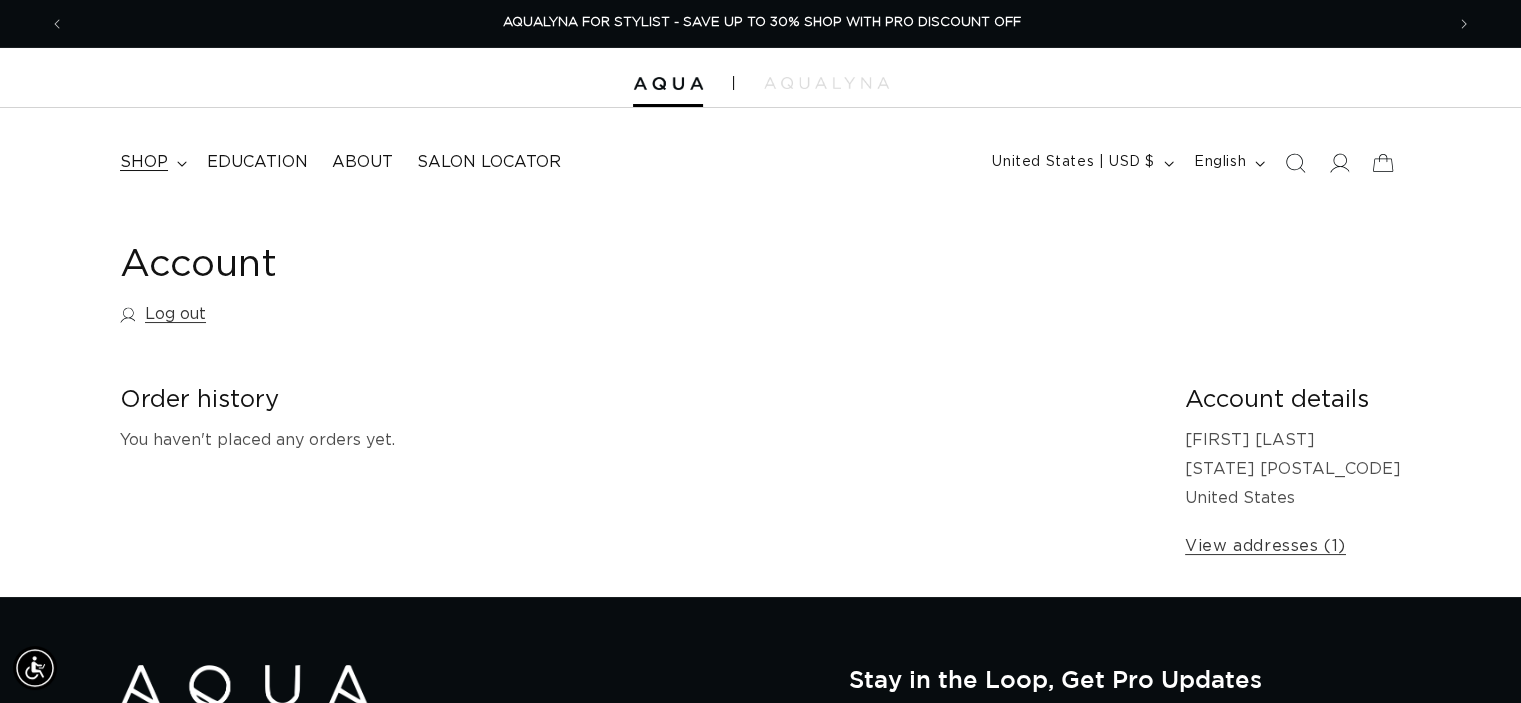 click on "shop" at bounding box center [144, 162] 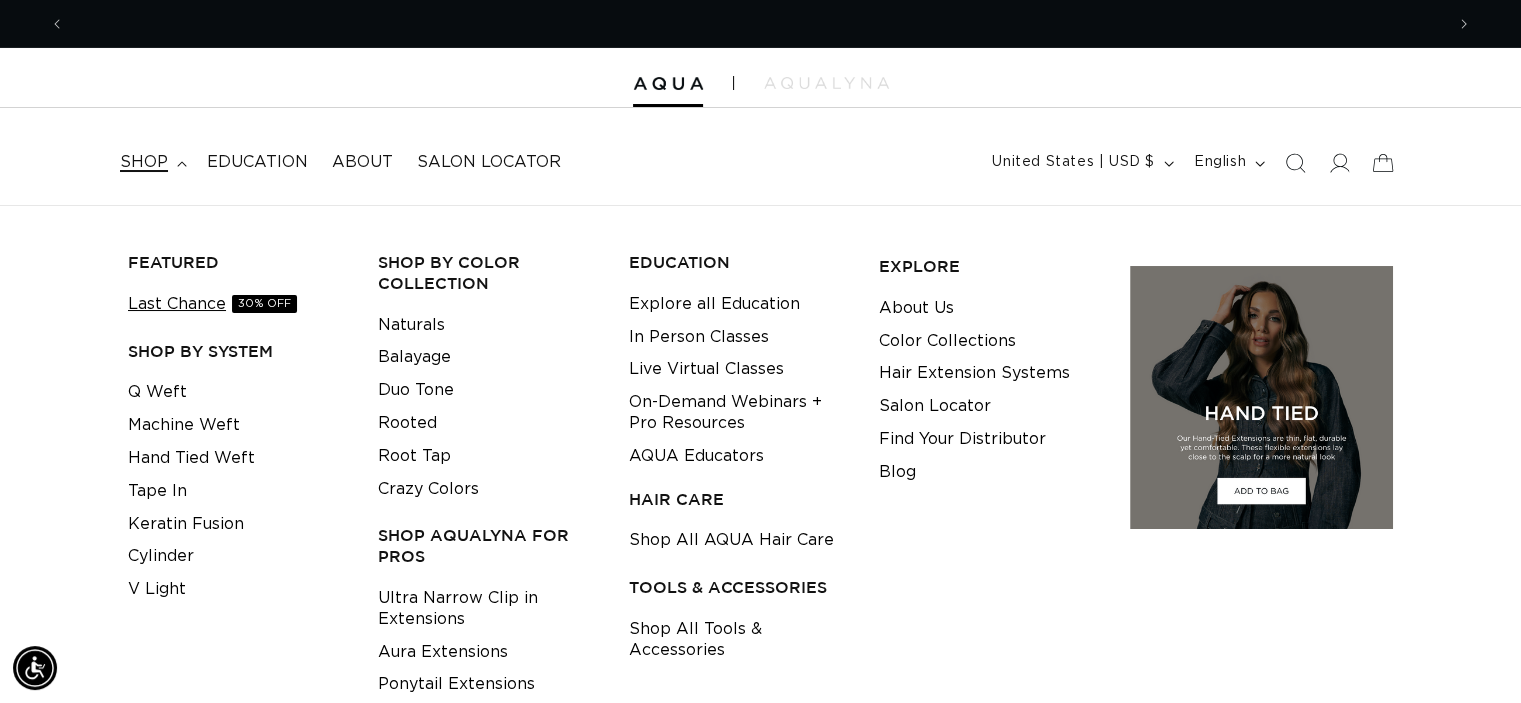 scroll, scrollTop: 0, scrollLeft: 1379, axis: horizontal 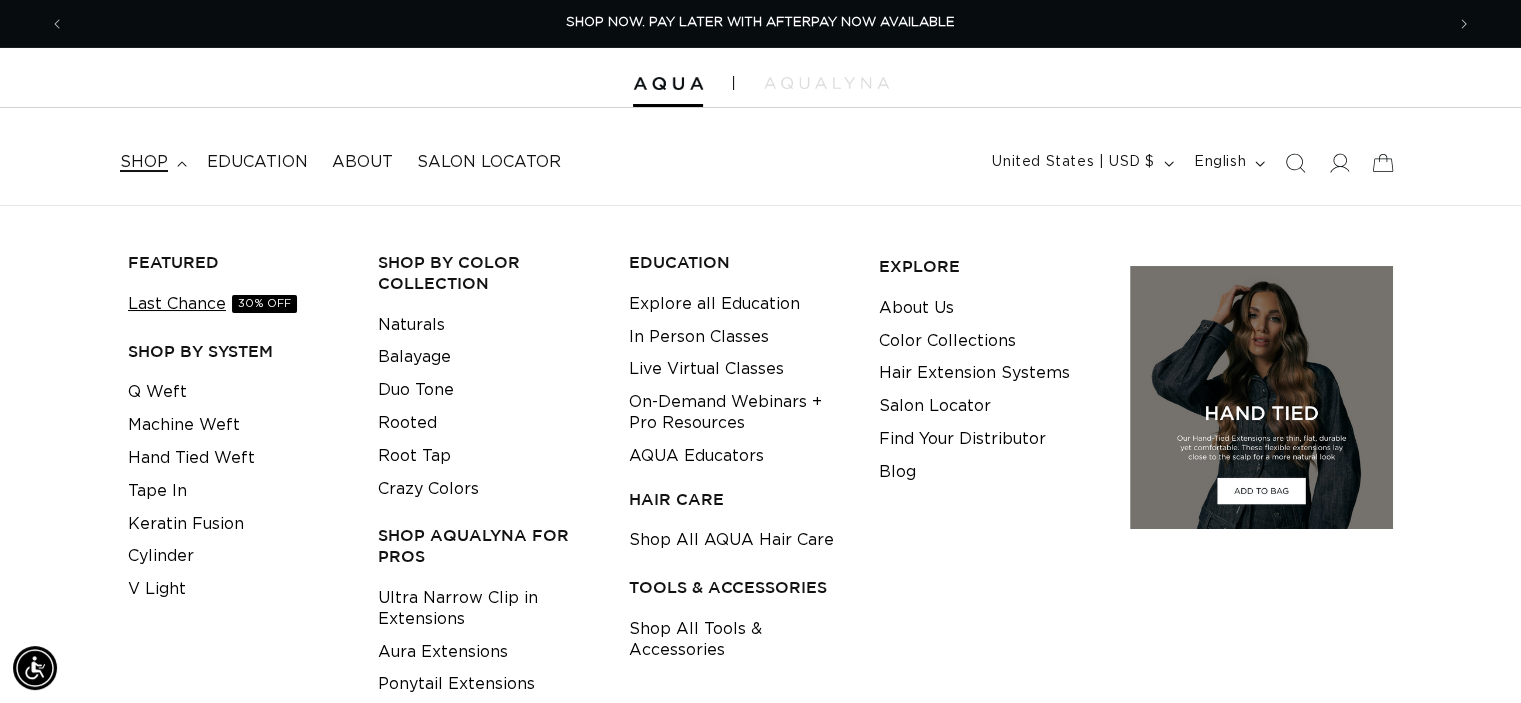 click on "Last Chance
30% OFF" at bounding box center [212, 304] 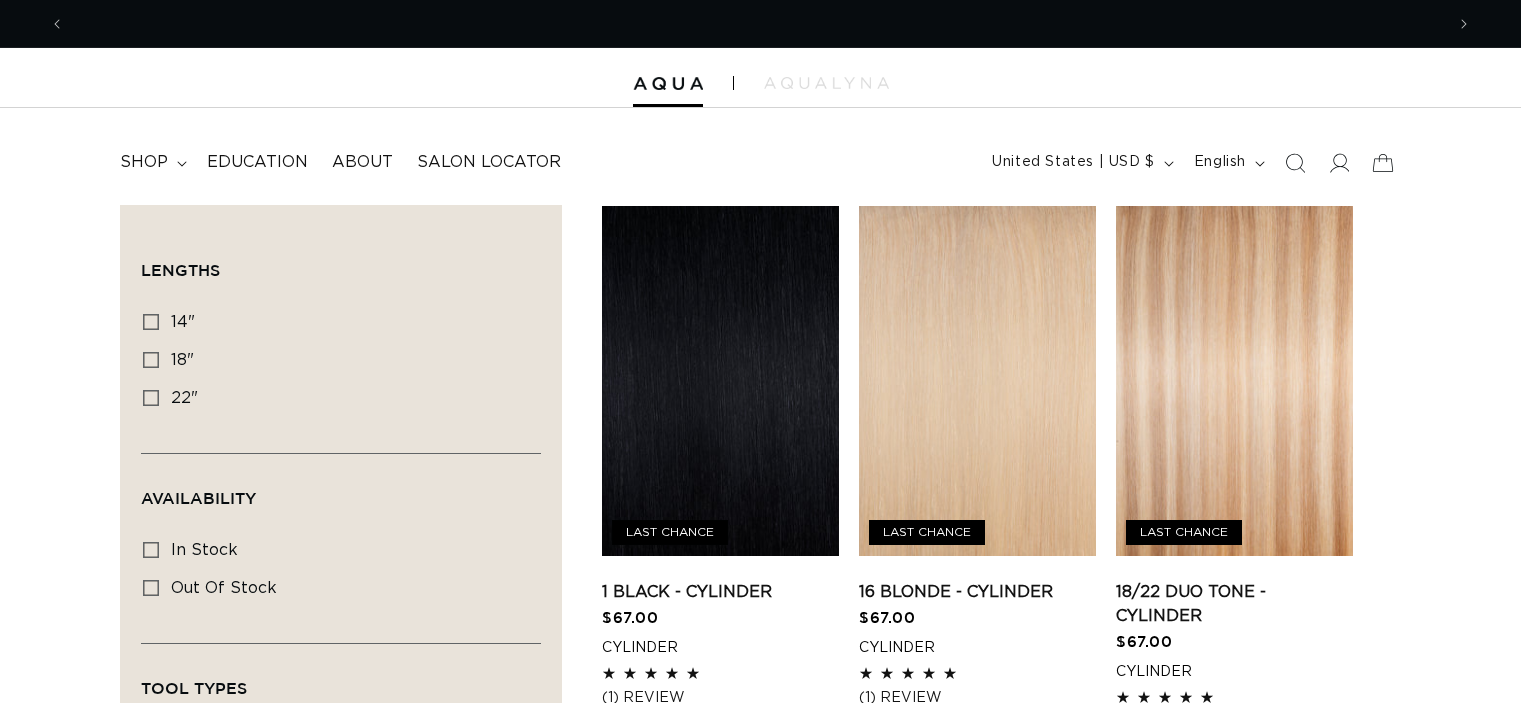 scroll, scrollTop: 0, scrollLeft: 0, axis: both 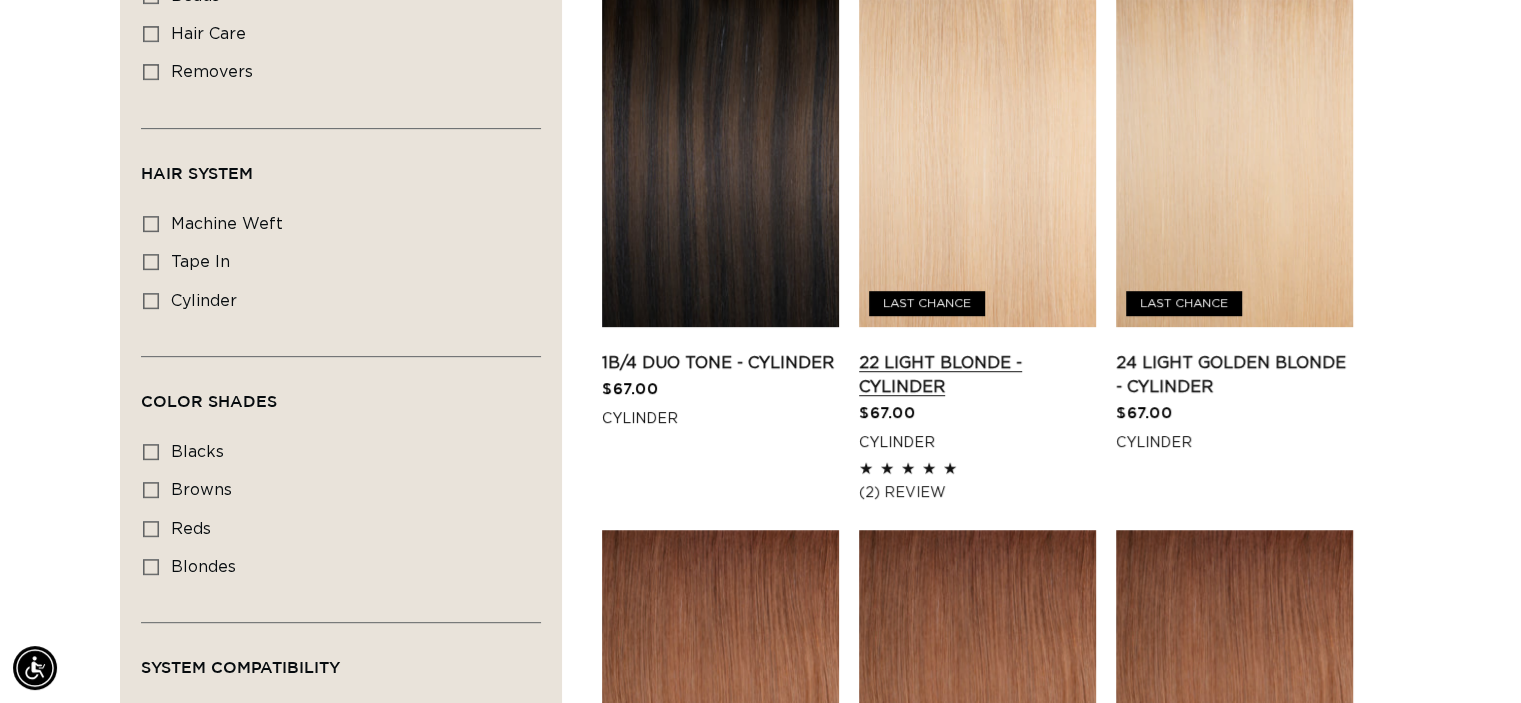 click on "22 Light Blonde - Cylinder" at bounding box center (977, 375) 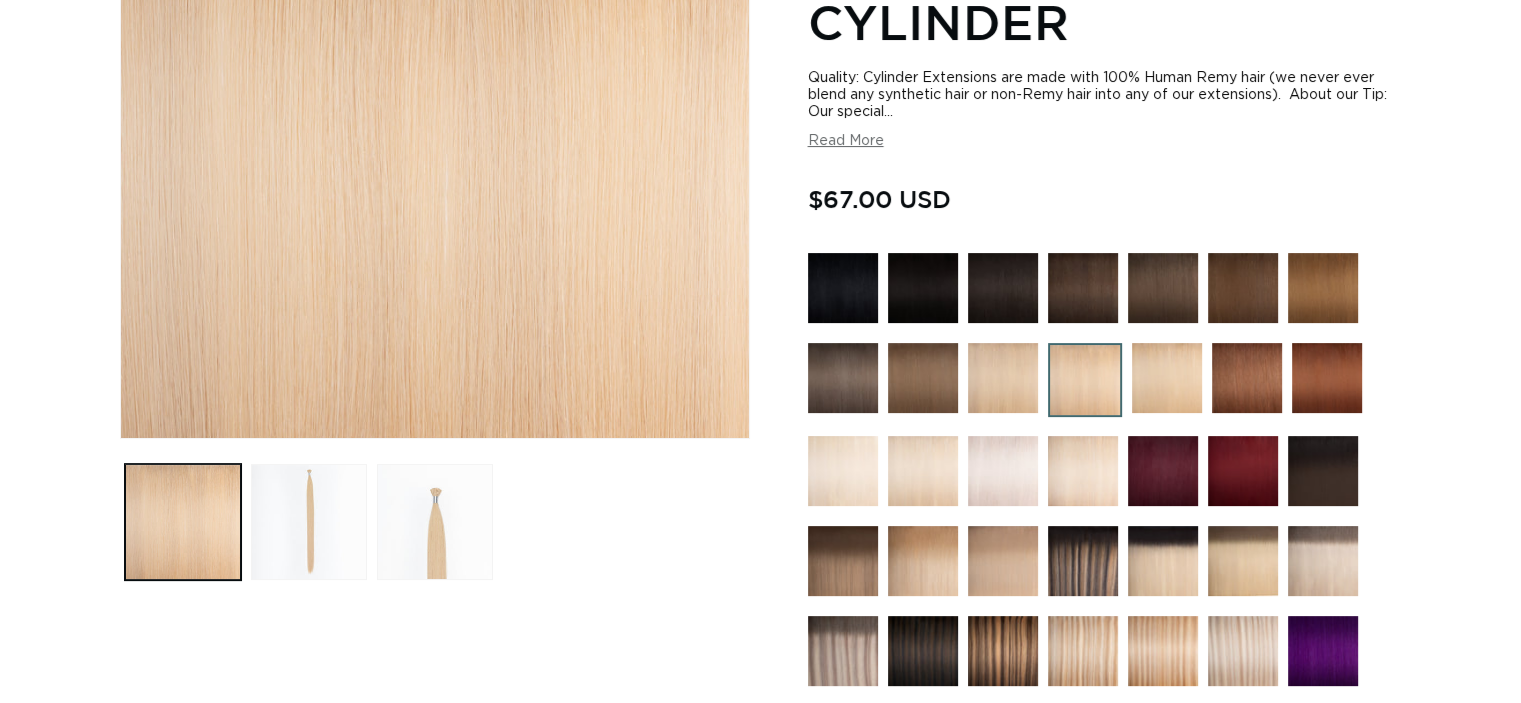 scroll, scrollTop: 372, scrollLeft: 0, axis: vertical 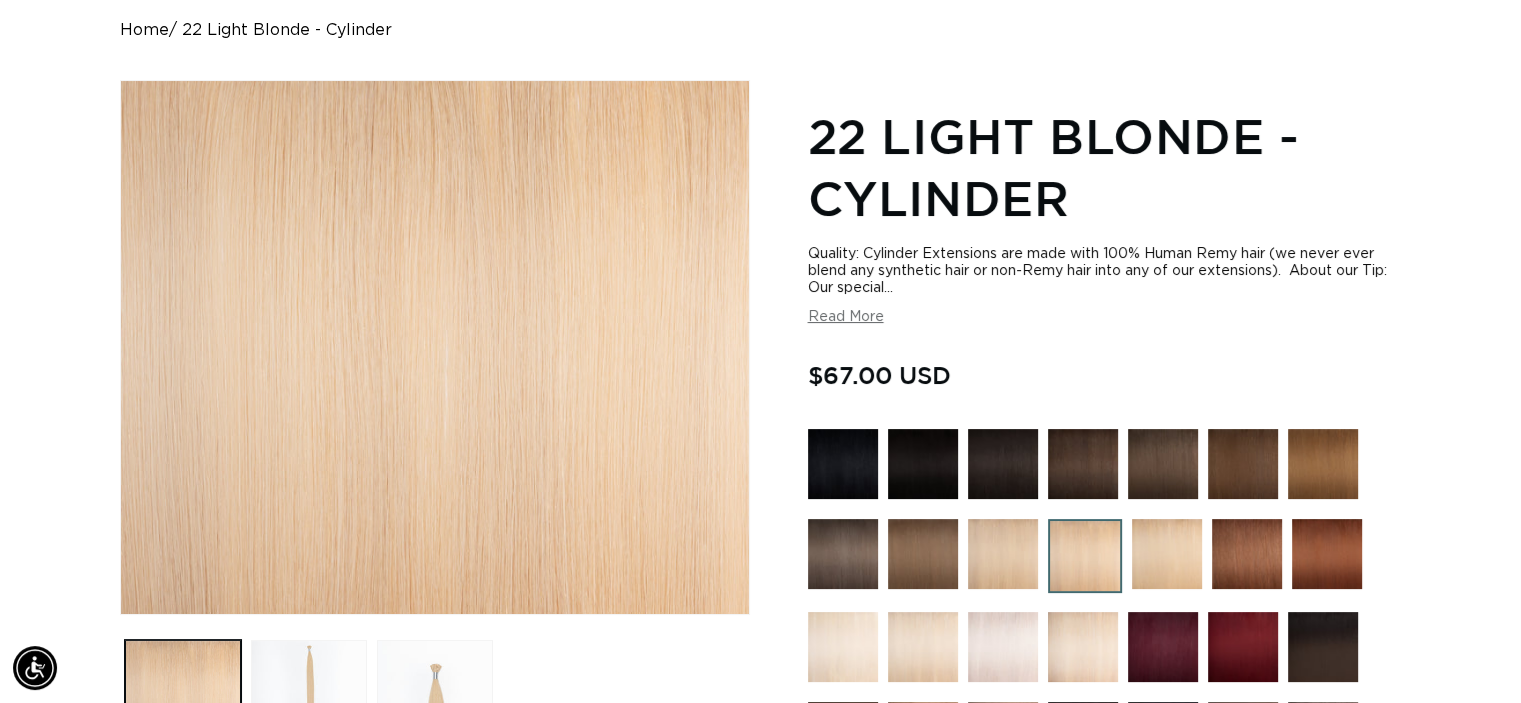 click on "Skip to content
PREMIUM HAIR EXTENSIONS. NO GUESSWORK.
SHOP NOW. PAY LATER WITH AFTERPAY NOW AVAILABLE
AQUALYNA FOR STYLIST - SAVE UP TO 30% SHOP WITH PRO DISCOUNT OFF
FEATURED
Rooted" at bounding box center [760, 155] 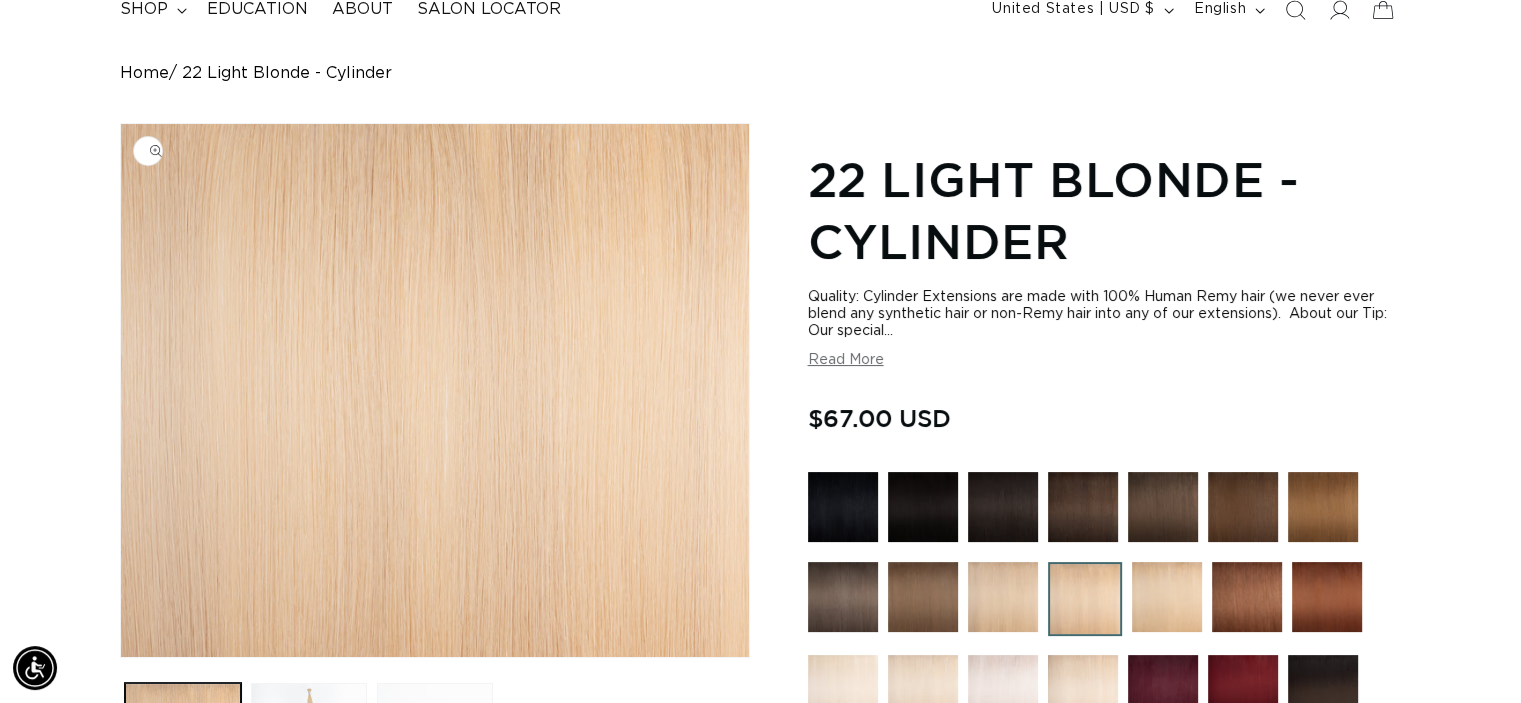 scroll, scrollTop: 0, scrollLeft: 0, axis: both 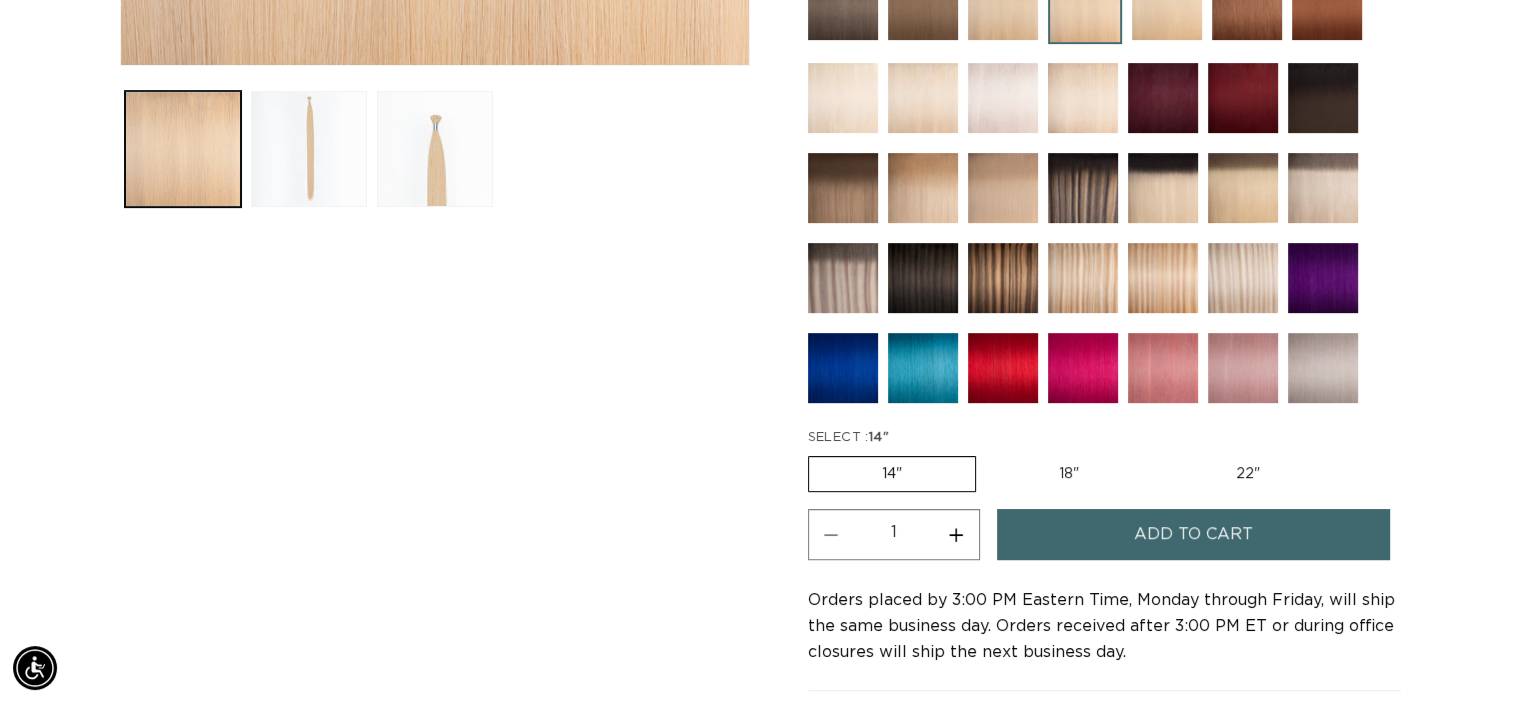 click on "22" Variant sold out or unavailable" at bounding box center (1248, 474) 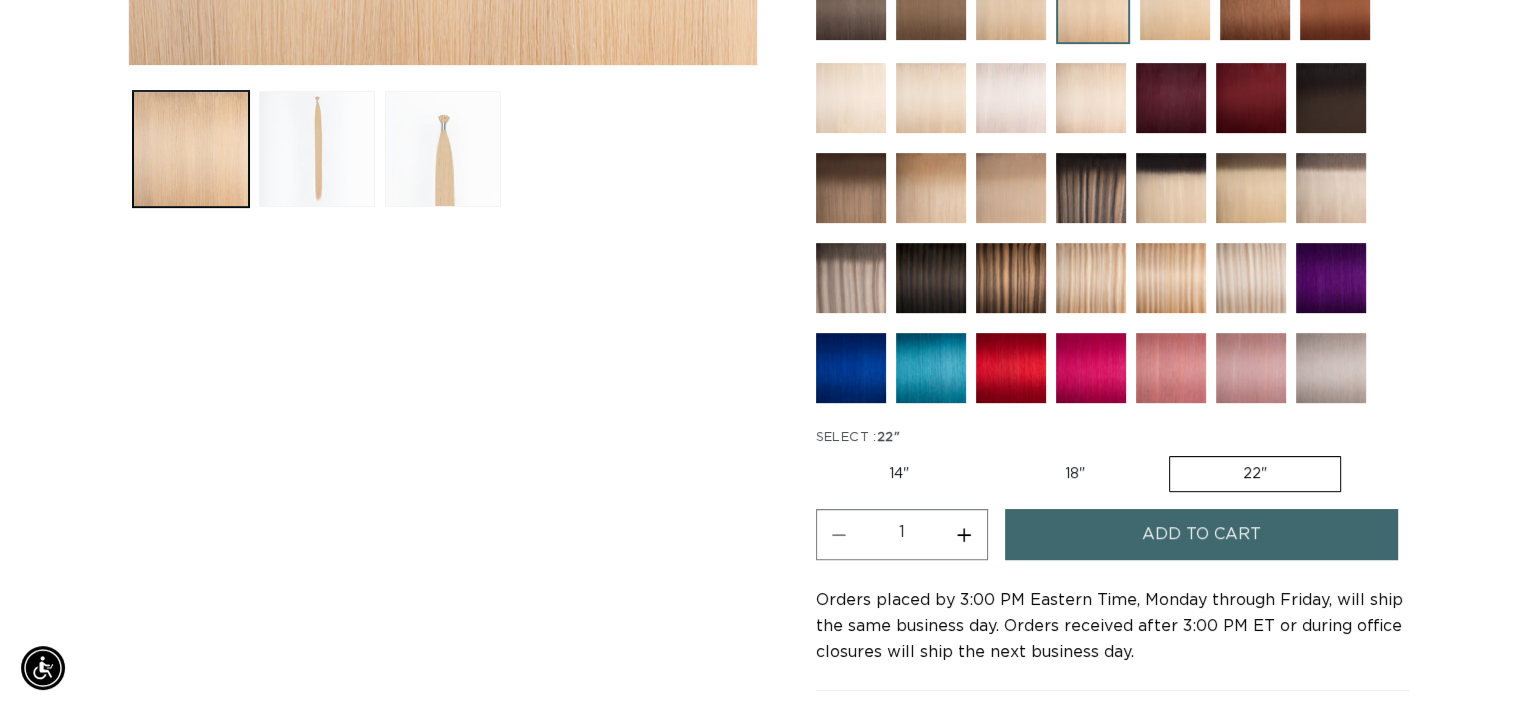 scroll, scrollTop: 0, scrollLeft: 0, axis: both 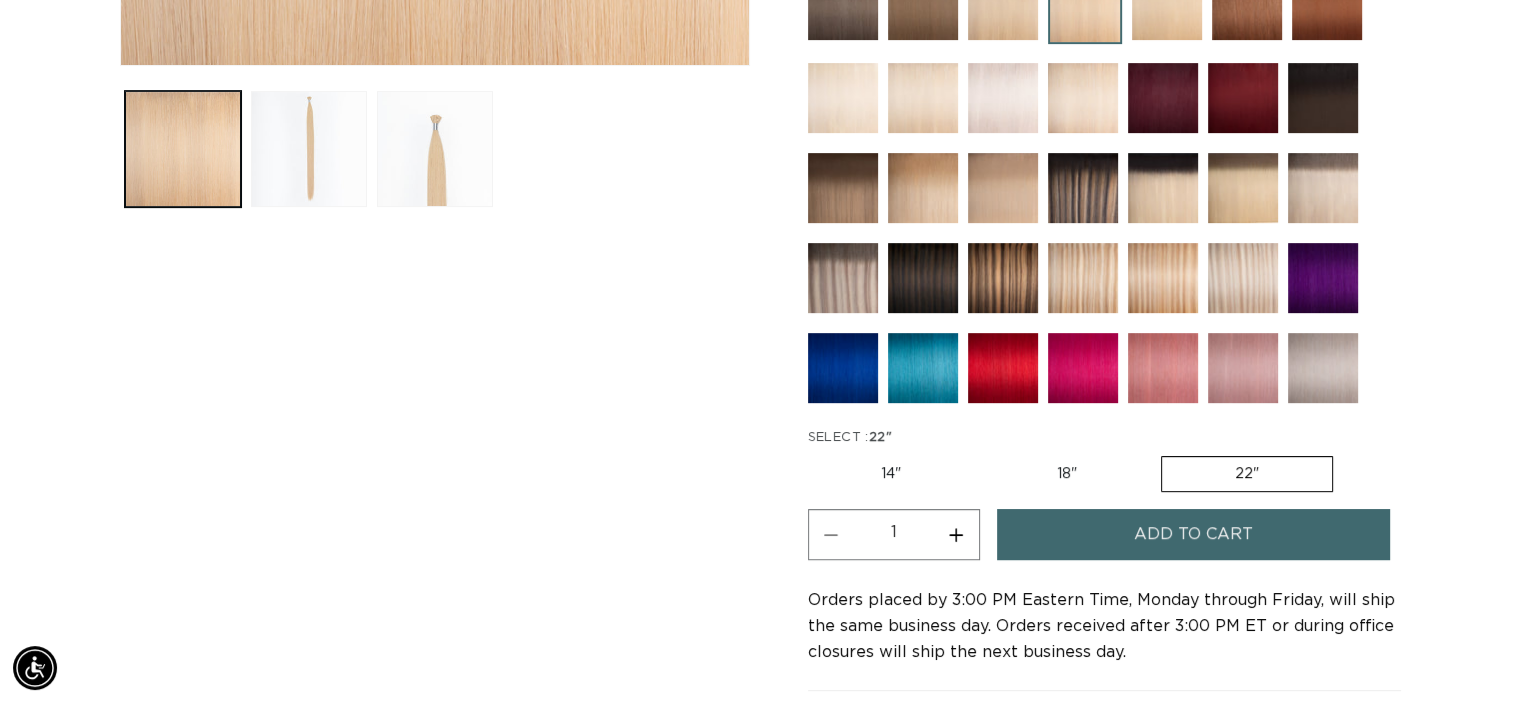 click on "Add to cart" at bounding box center [1193, 534] 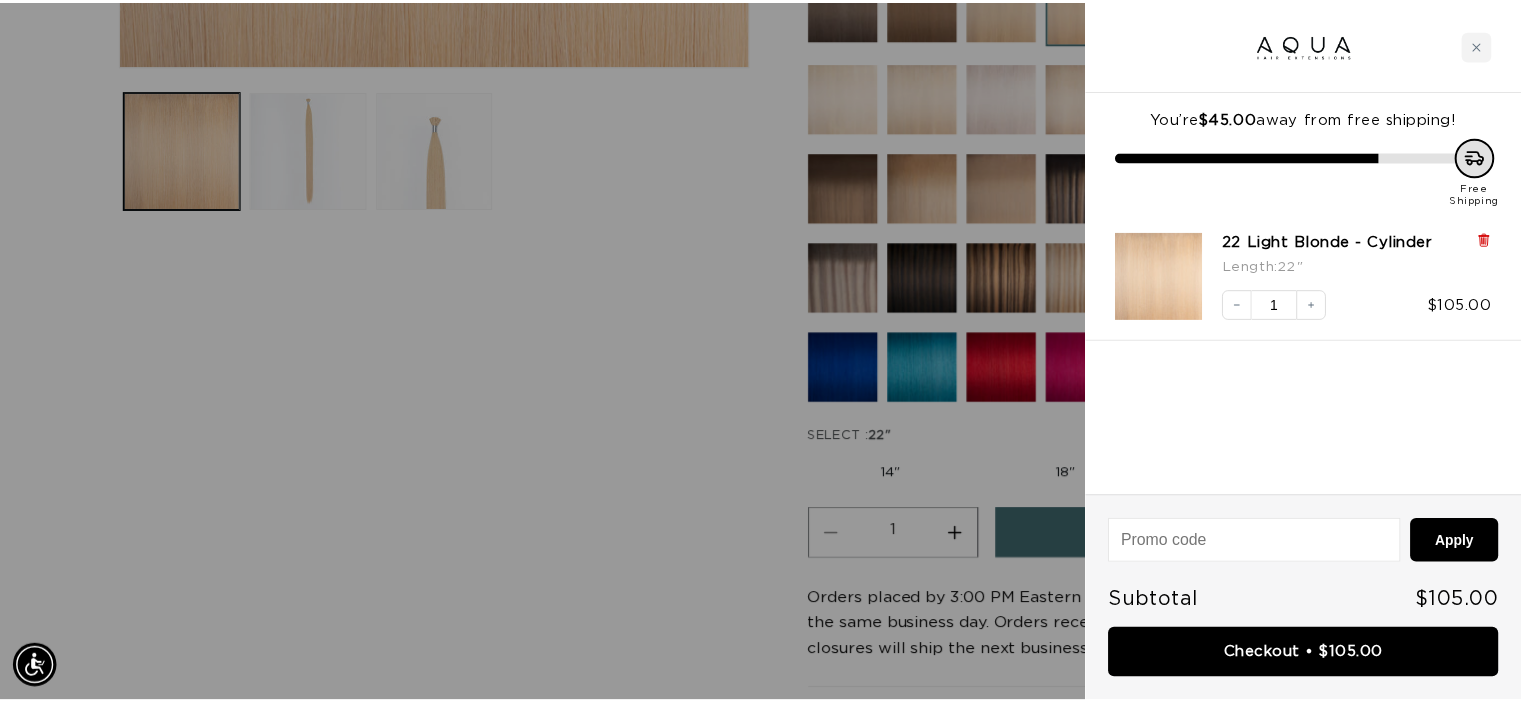 scroll, scrollTop: 0, scrollLeft: 0, axis: both 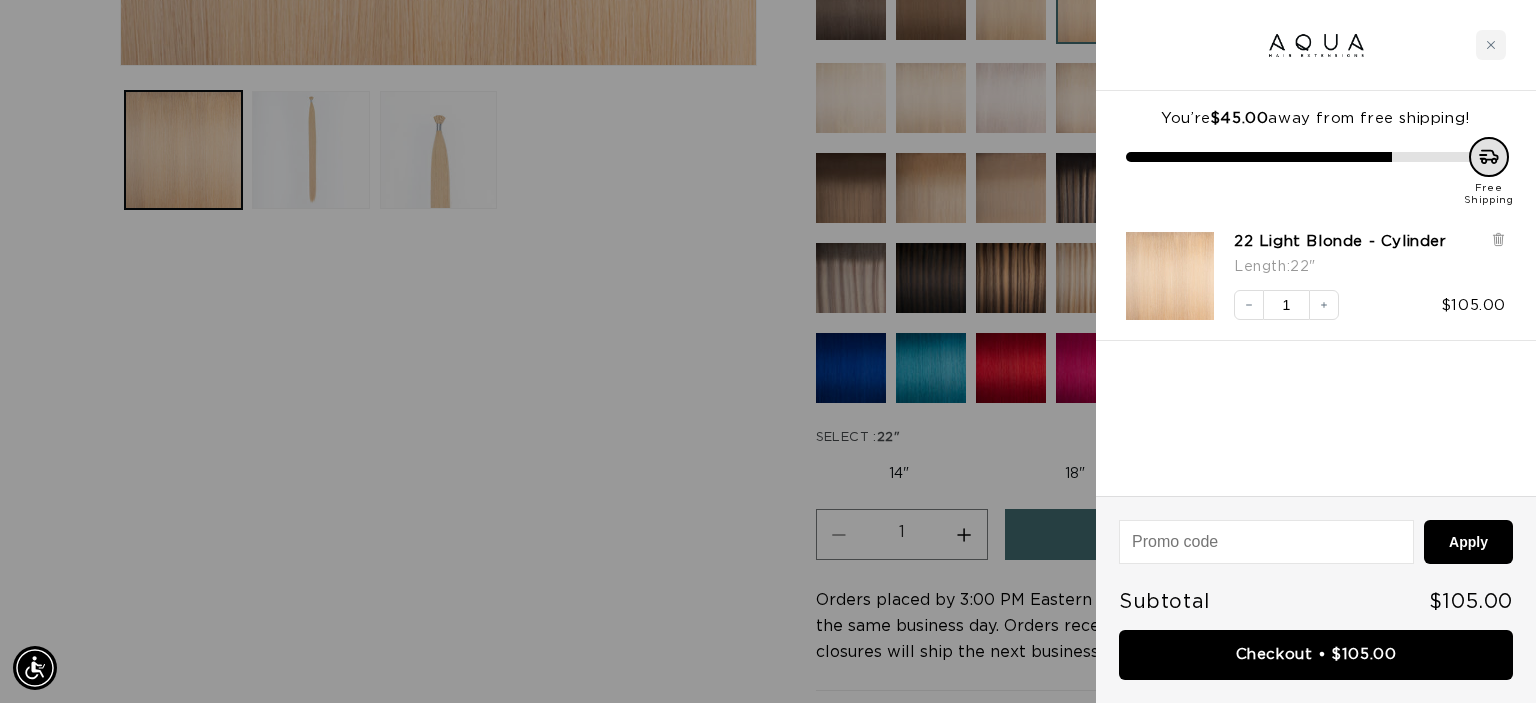 click at bounding box center (768, 351) 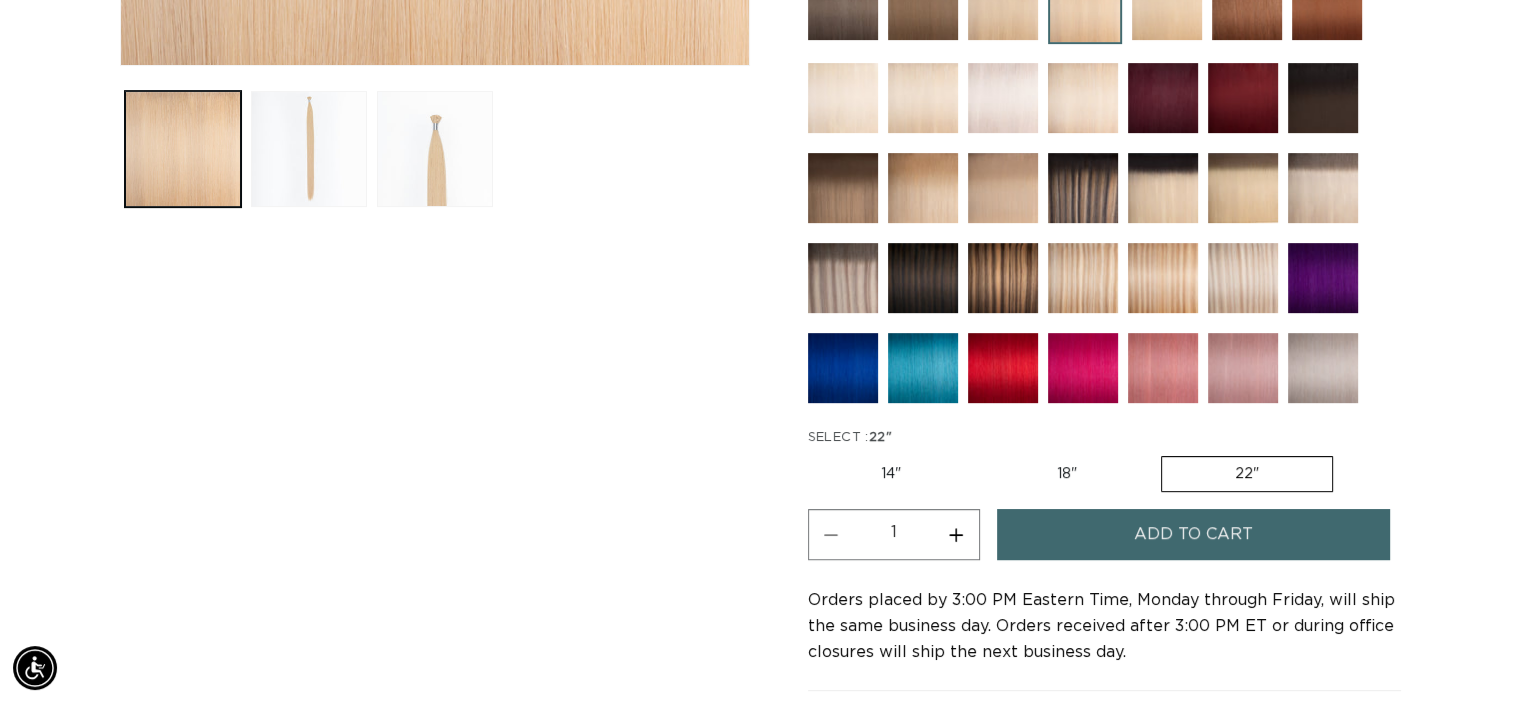 scroll, scrollTop: 0, scrollLeft: 2757, axis: horizontal 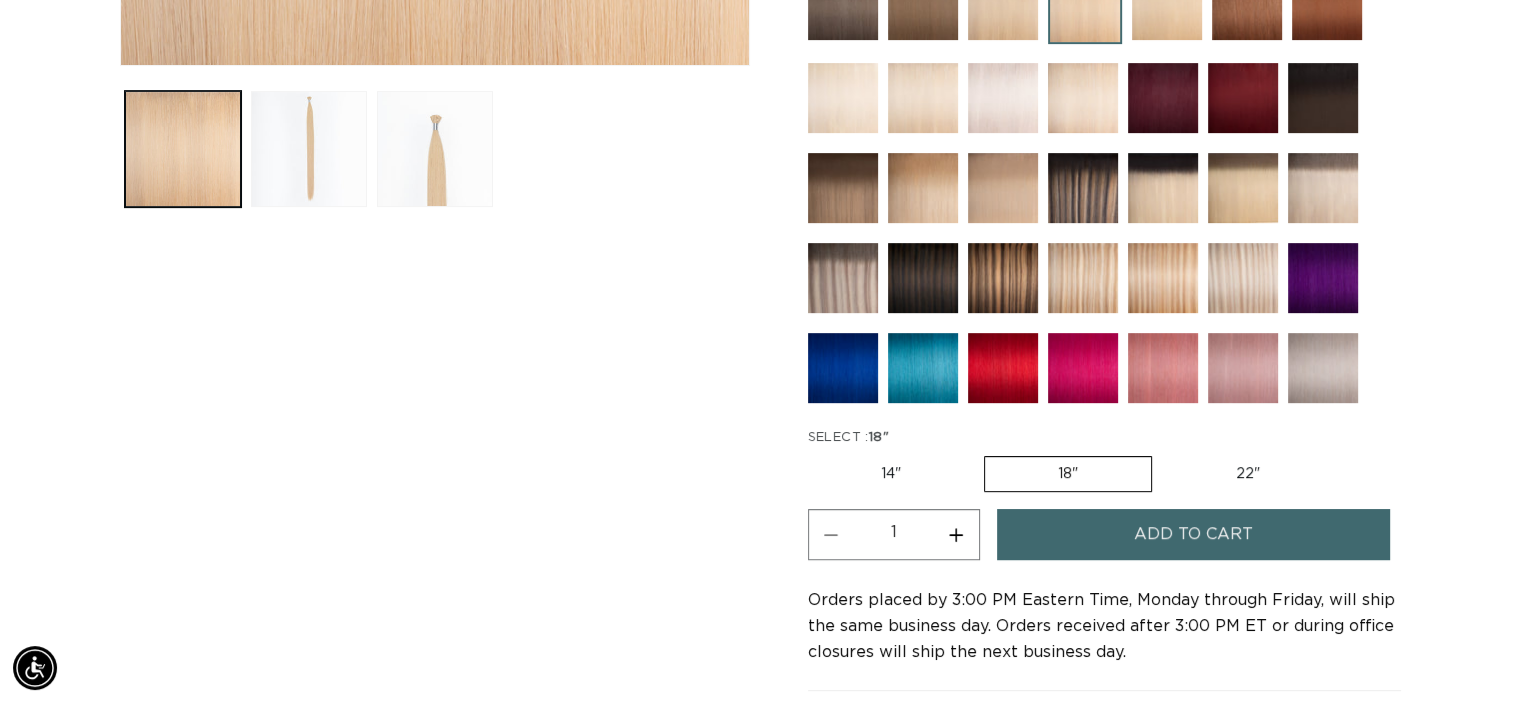 click on "Add to cart" at bounding box center [1193, 534] 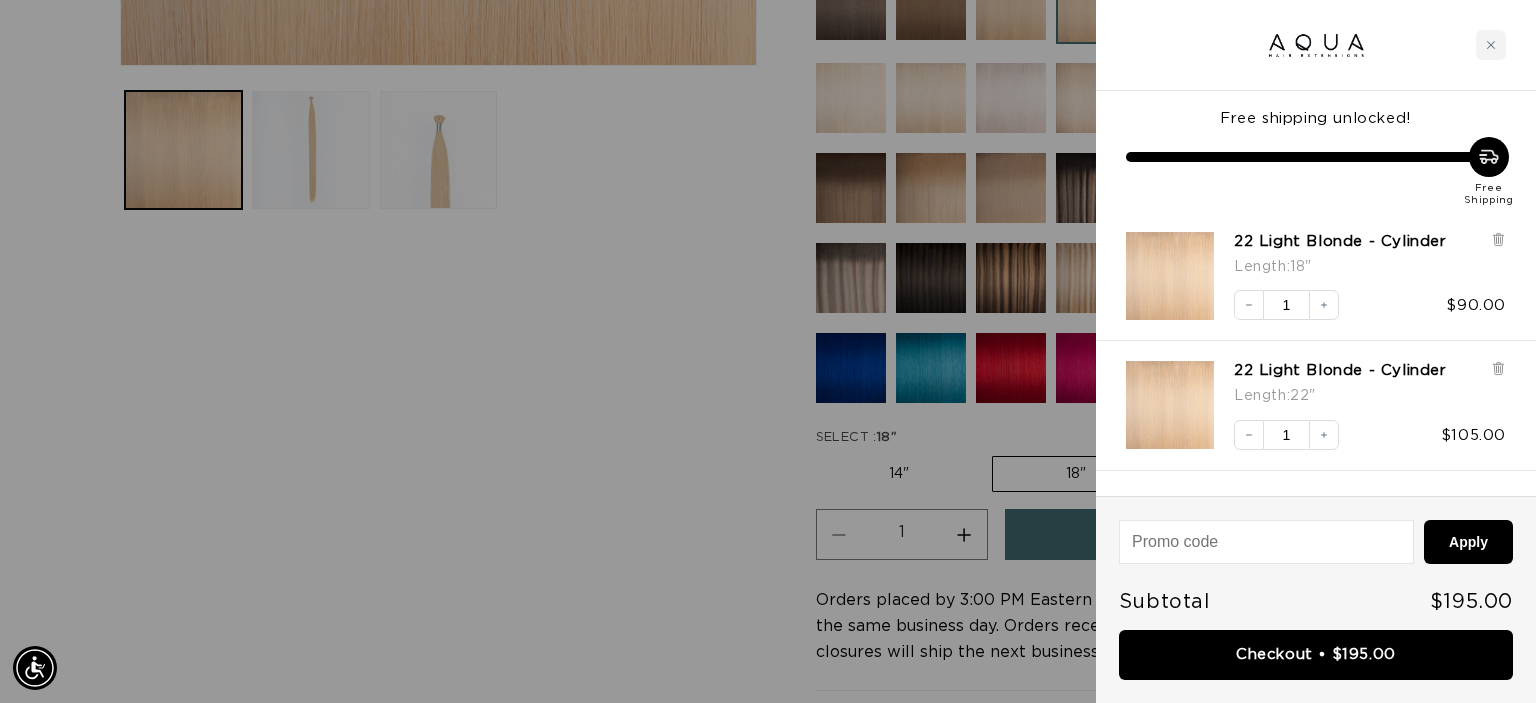 scroll, scrollTop: 0, scrollLeft: 0, axis: both 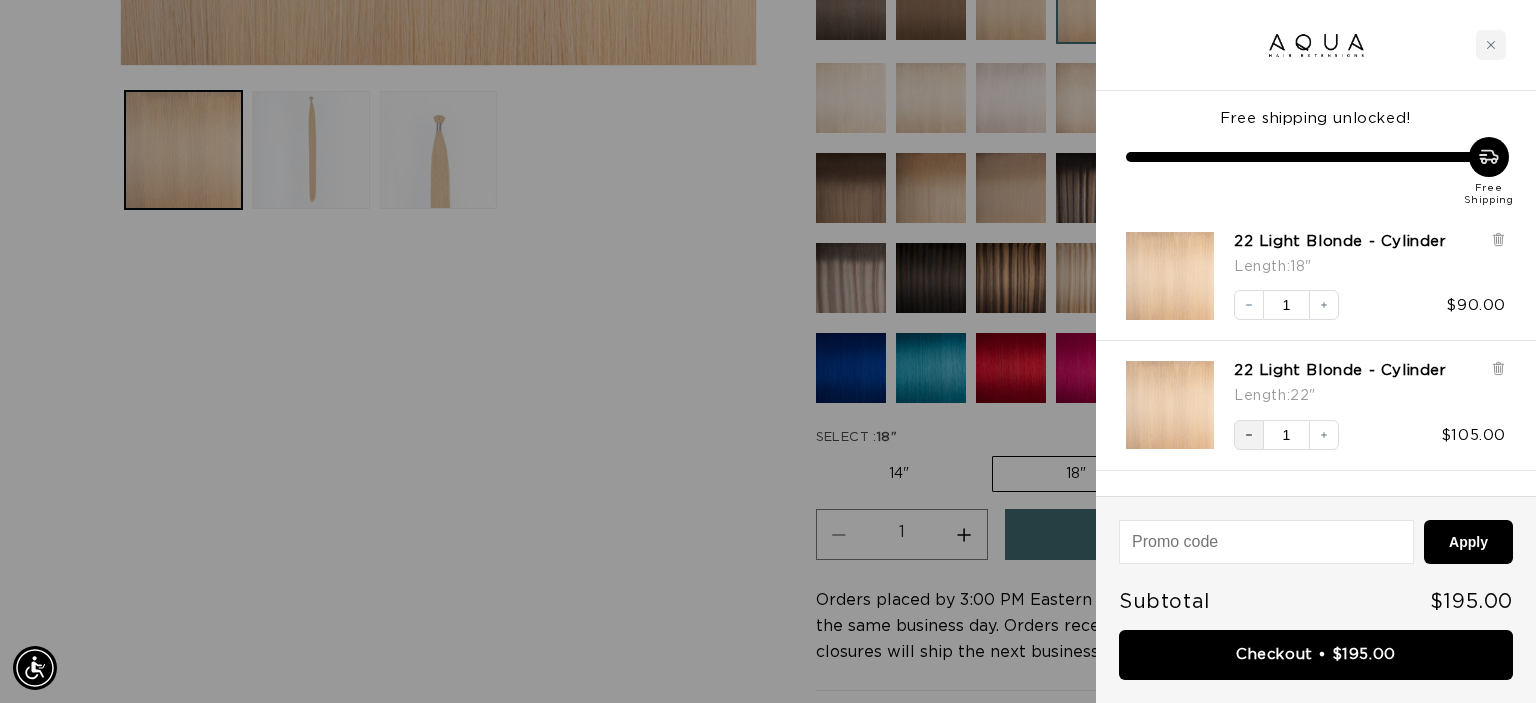 click 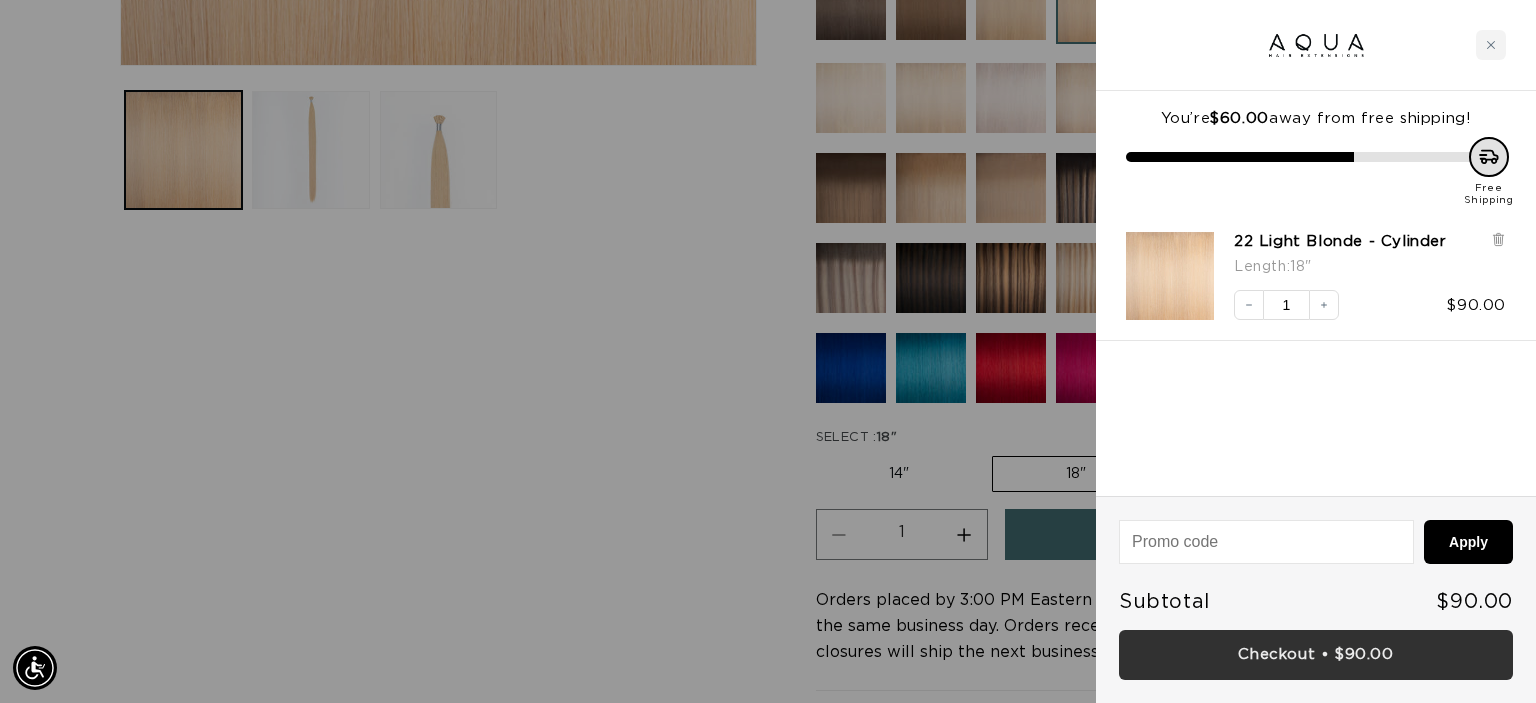 scroll, scrollTop: 0, scrollLeft: 2788, axis: horizontal 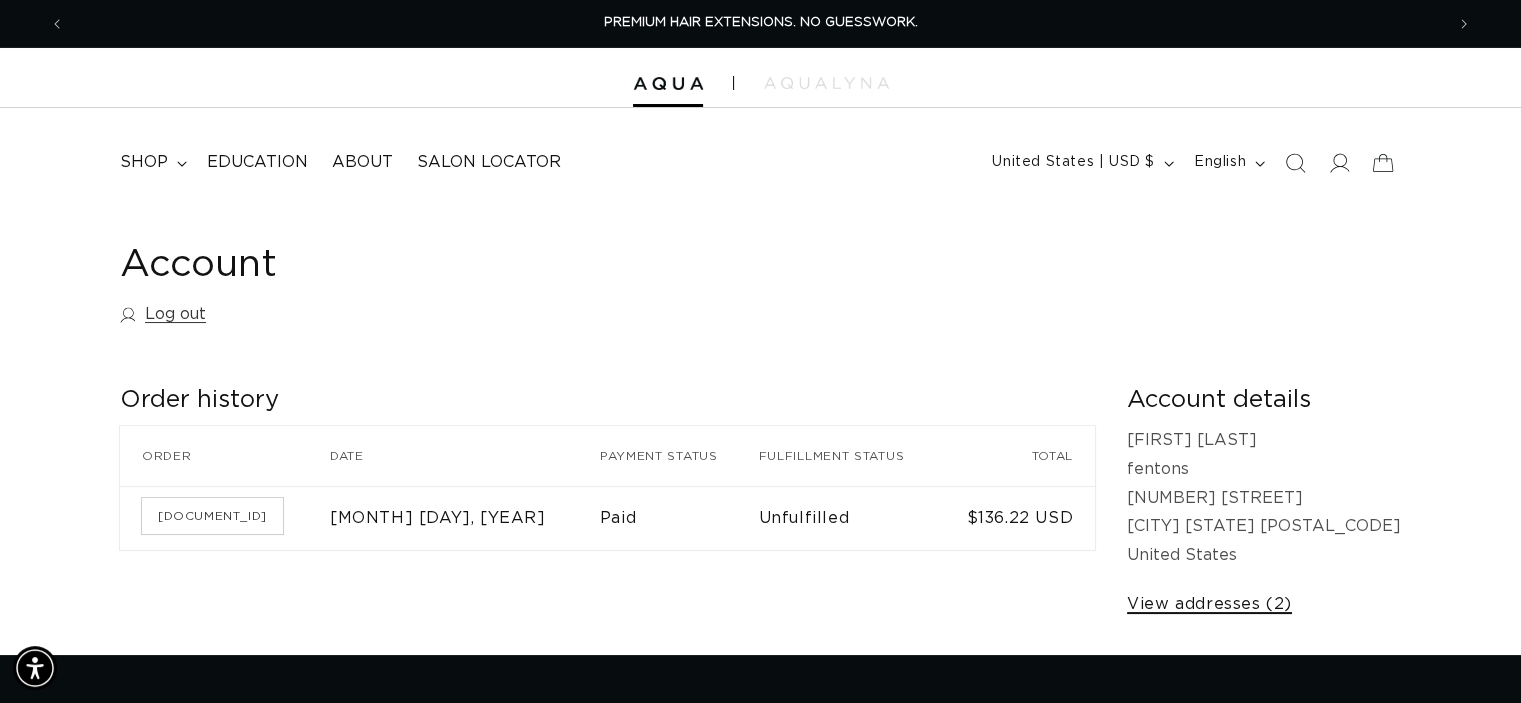 click on "View addresses (2)" at bounding box center (1209, 604) 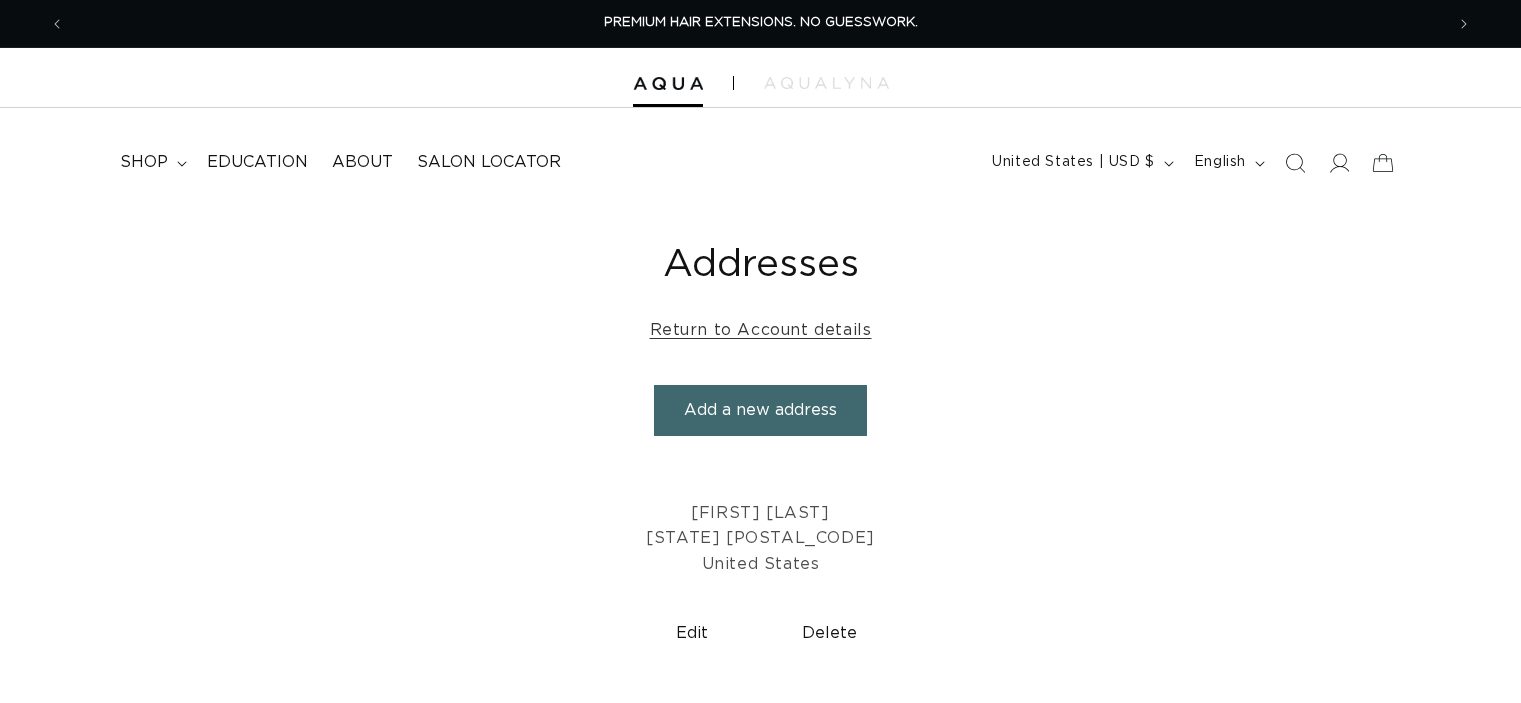 scroll, scrollTop: 0, scrollLeft: 0, axis: both 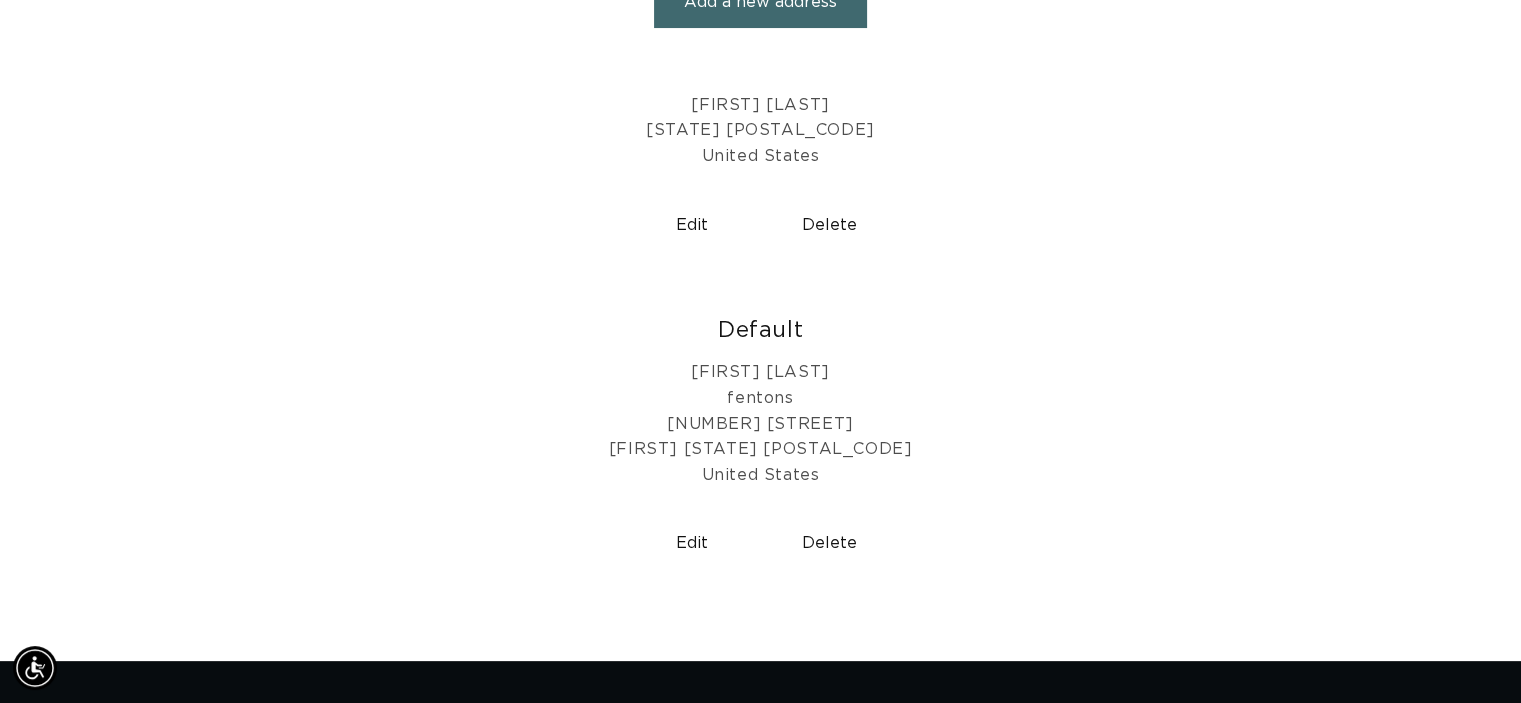 click on "Edit" at bounding box center [692, 543] 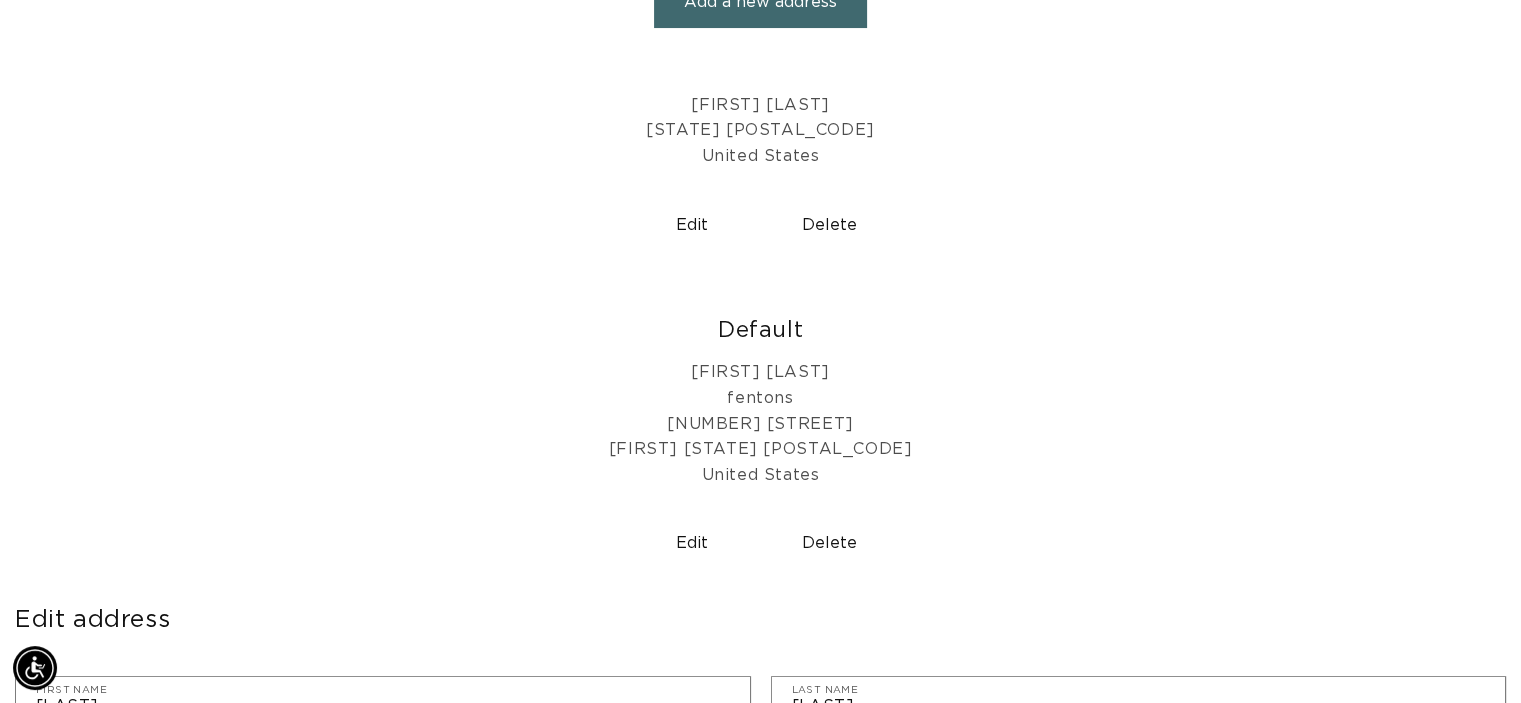 scroll, scrollTop: 0, scrollLeft: 2757, axis: horizontal 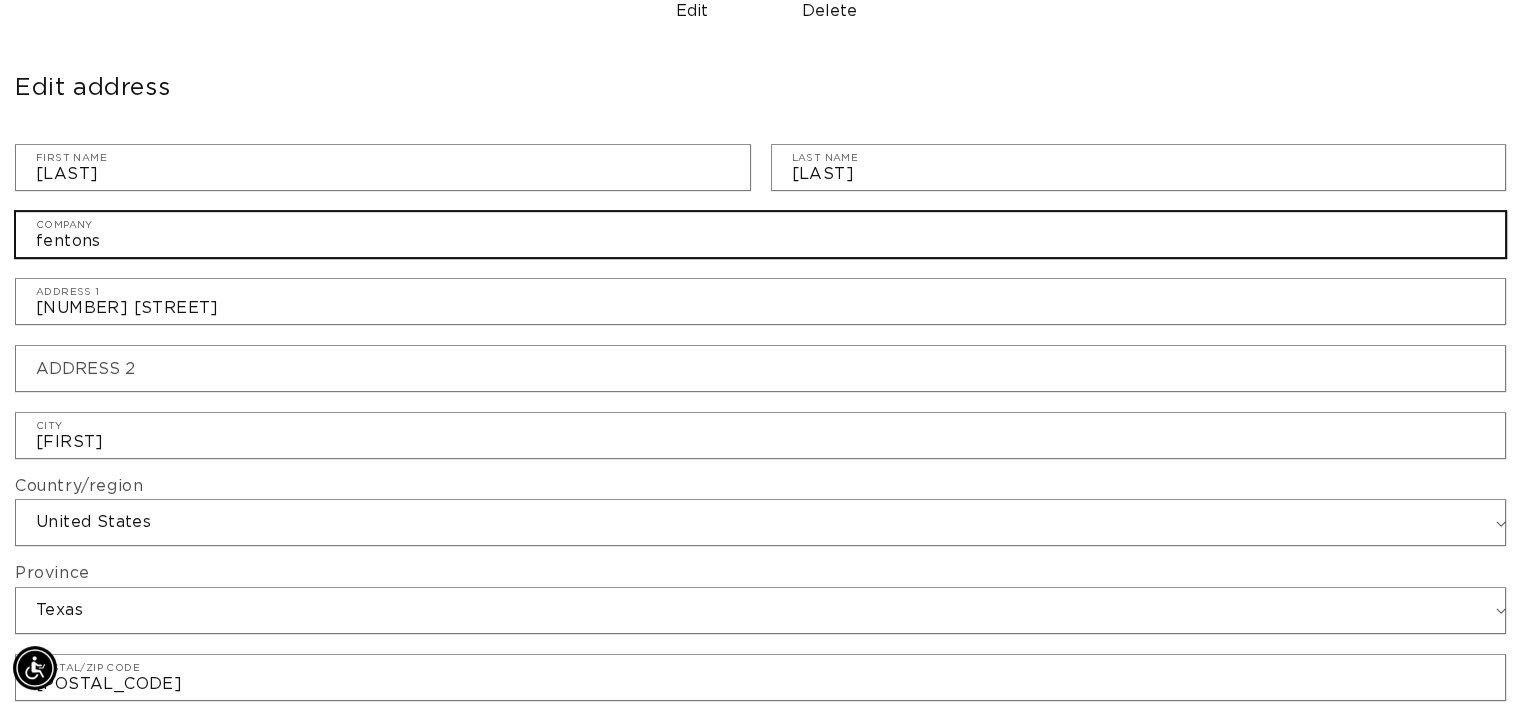 click on "fentons" at bounding box center (760, 234) 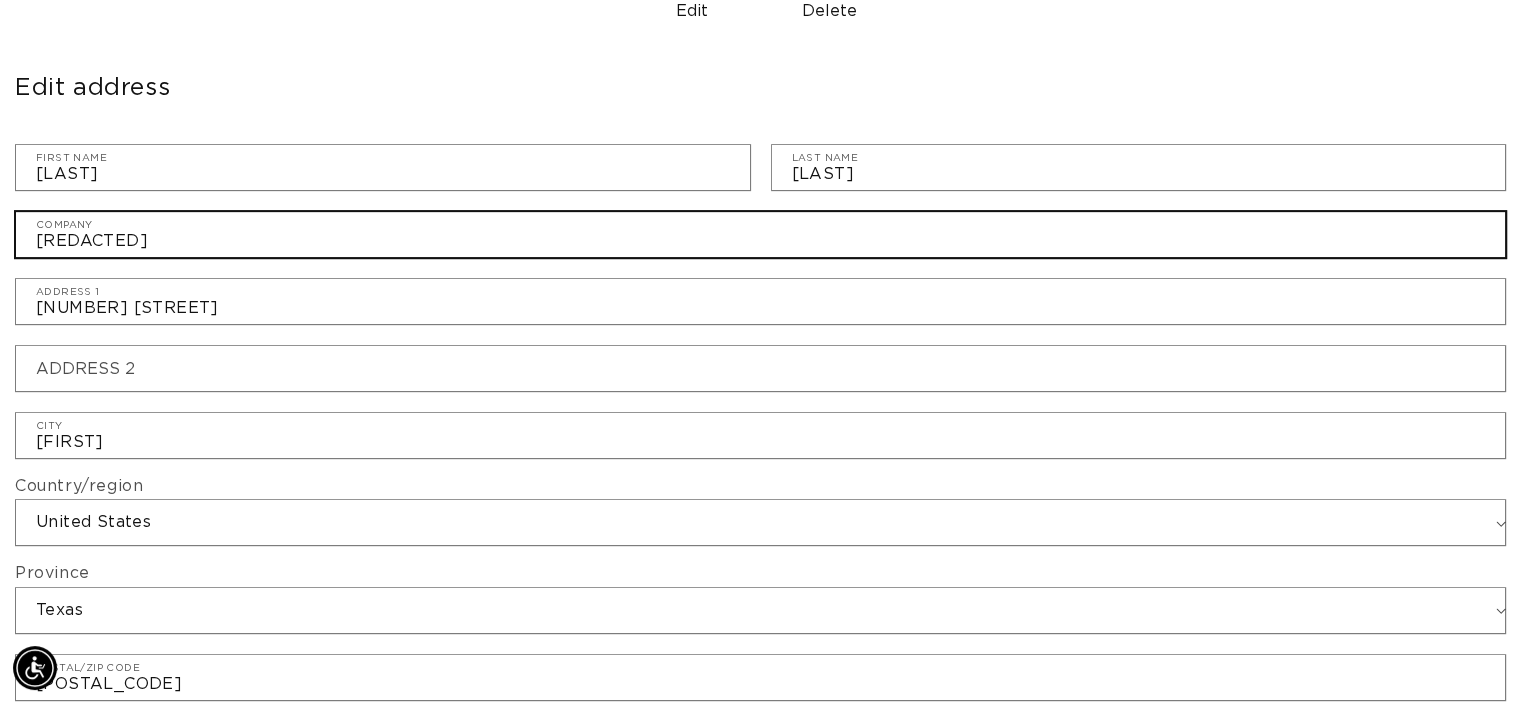 type on "f" 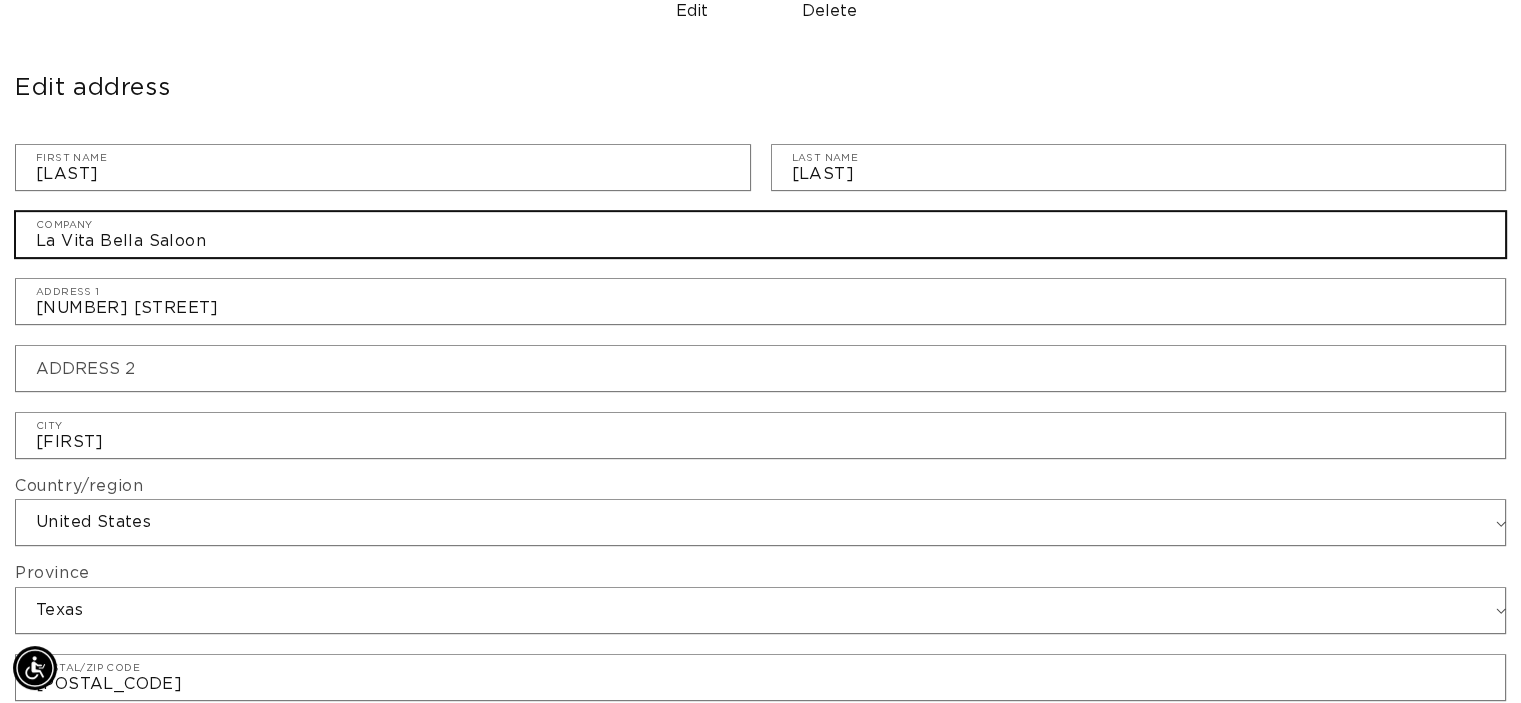 scroll, scrollTop: 0, scrollLeft: 2757, axis: horizontal 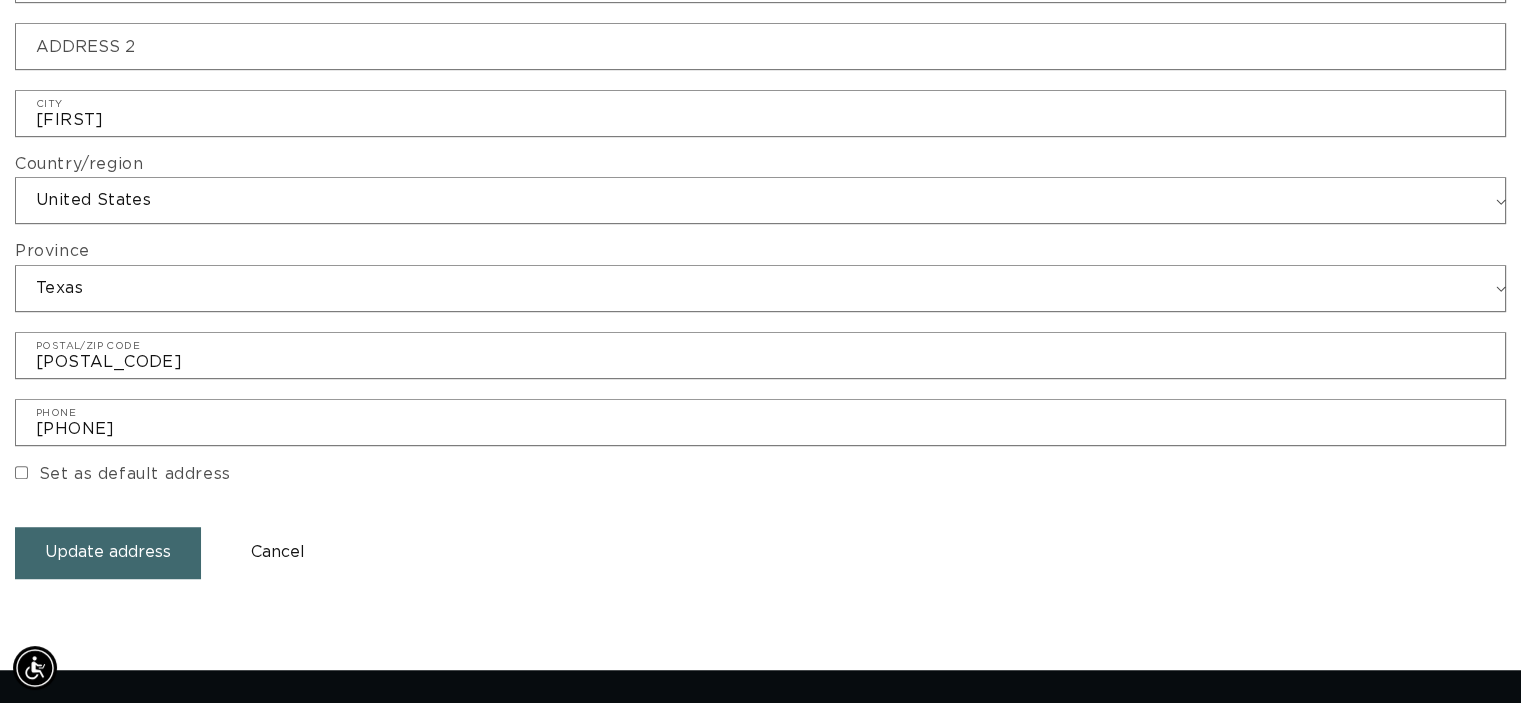 type on "La Vita Bella Salon" 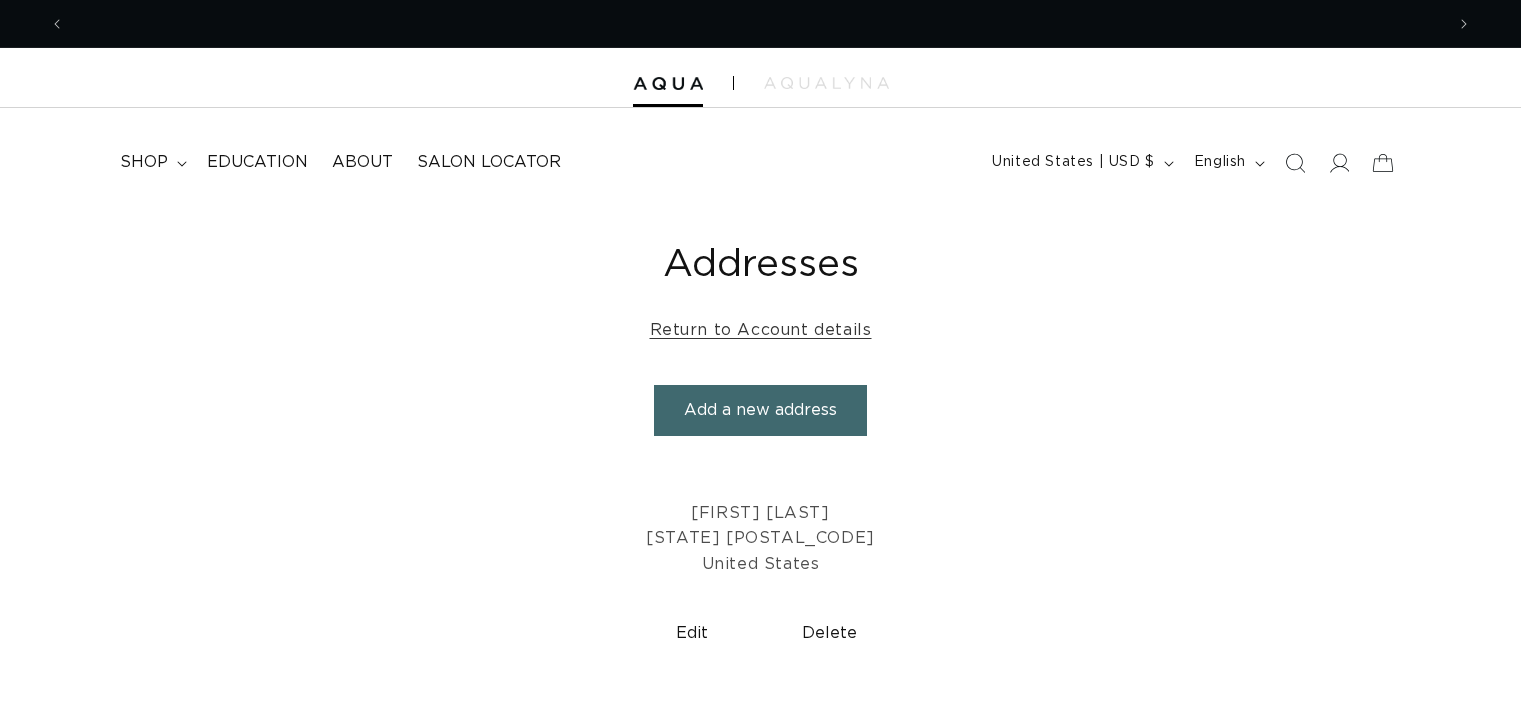 scroll, scrollTop: 0, scrollLeft: 0, axis: both 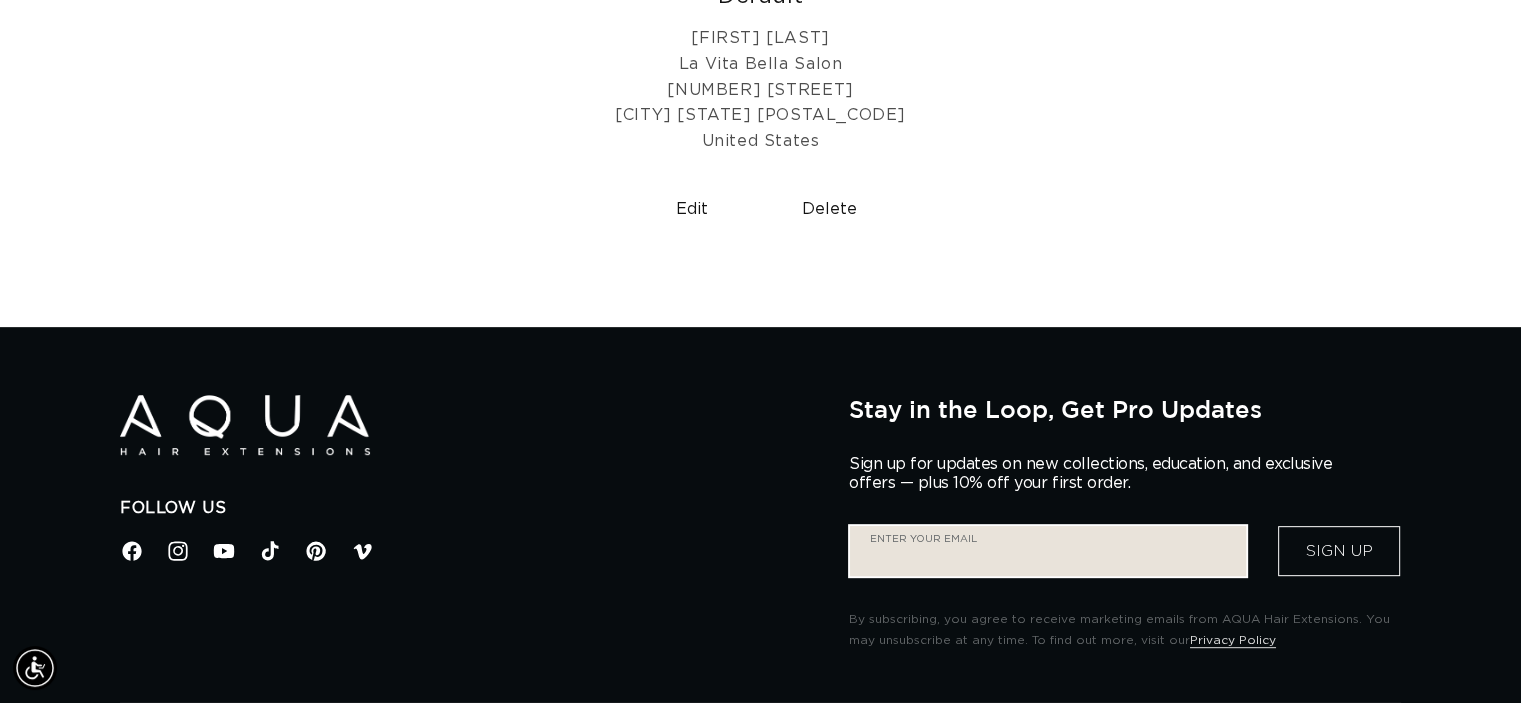 click on "Enter your email" at bounding box center (1048, 551) 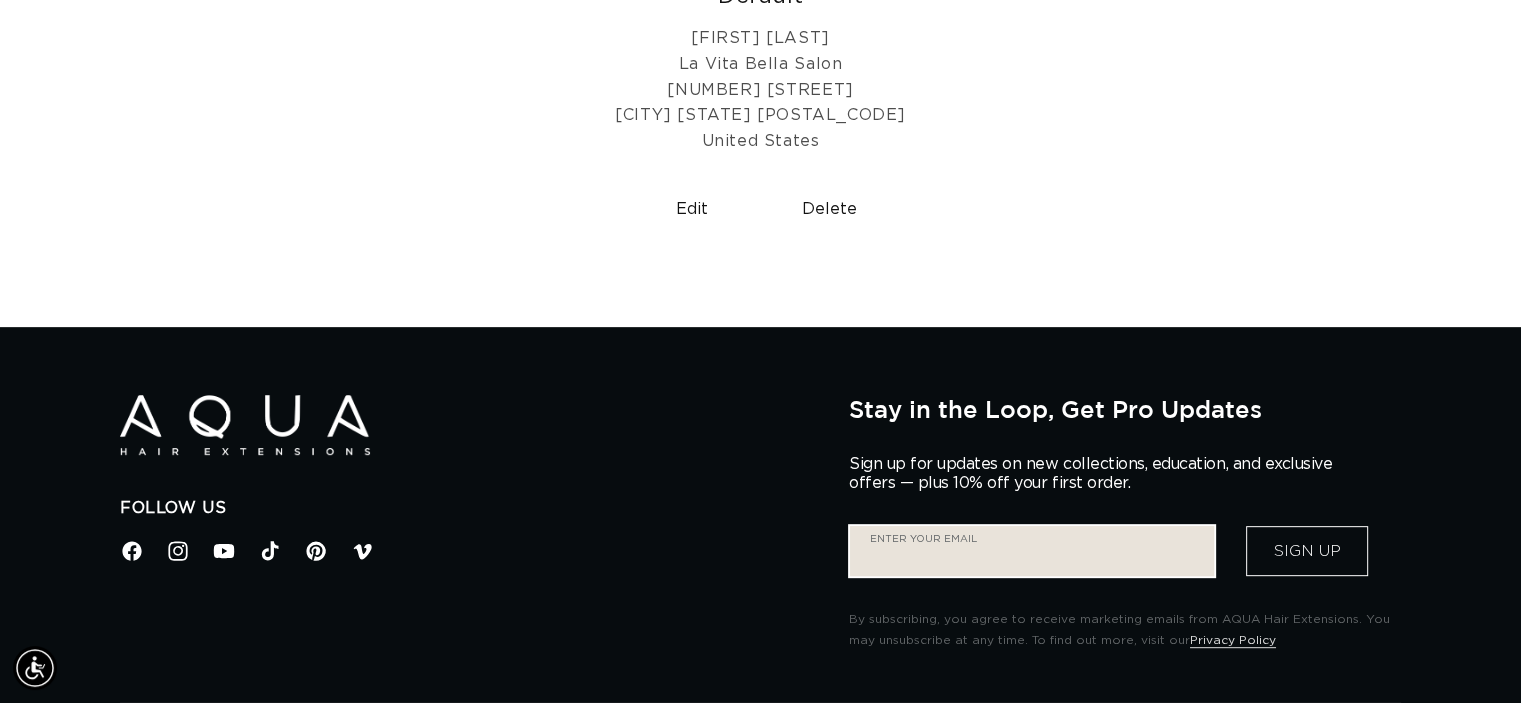 scroll, scrollTop: 0, scrollLeft: 2757, axis: horizontal 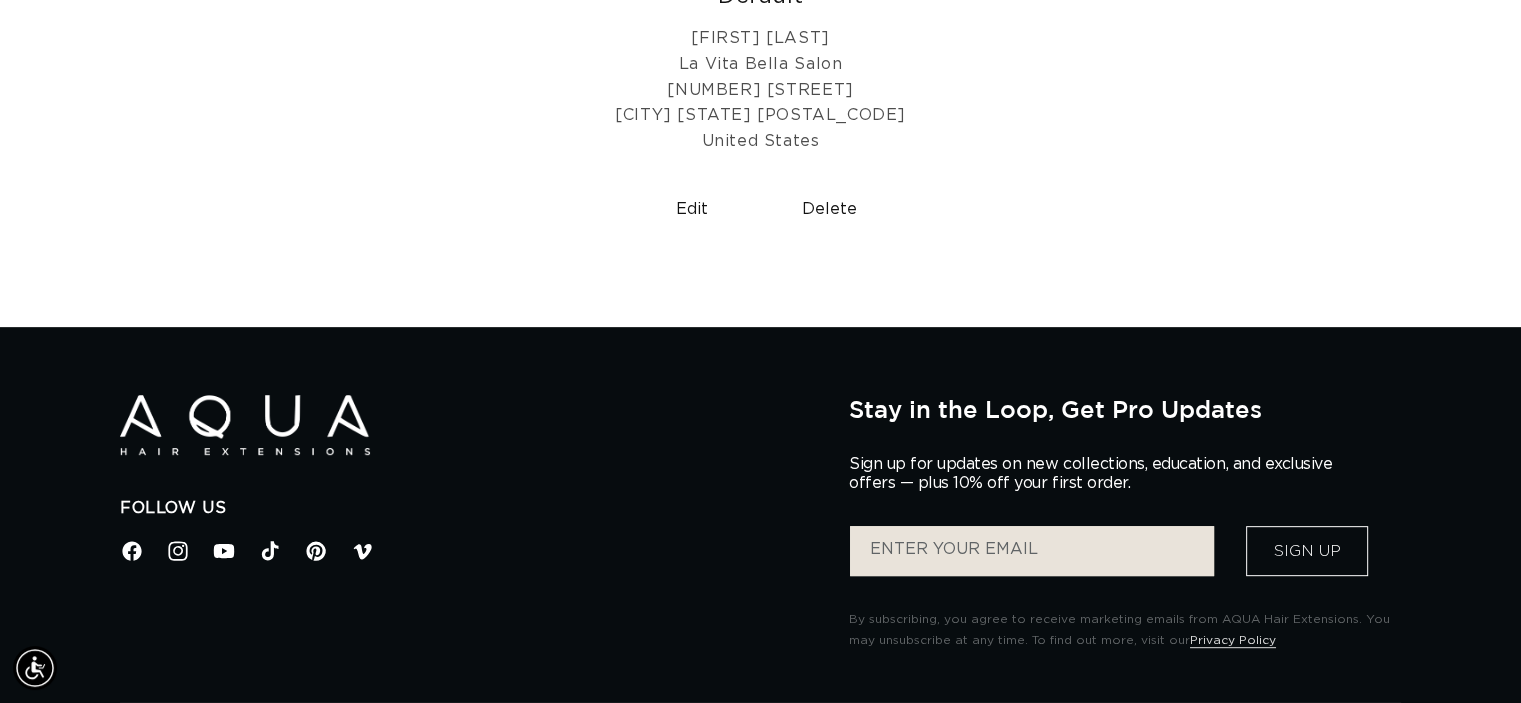 click on "Follow Us
Facebook
Instagram
YouTube
TikTok
Pinterest
Vimeo" at bounding box center (469, 524) 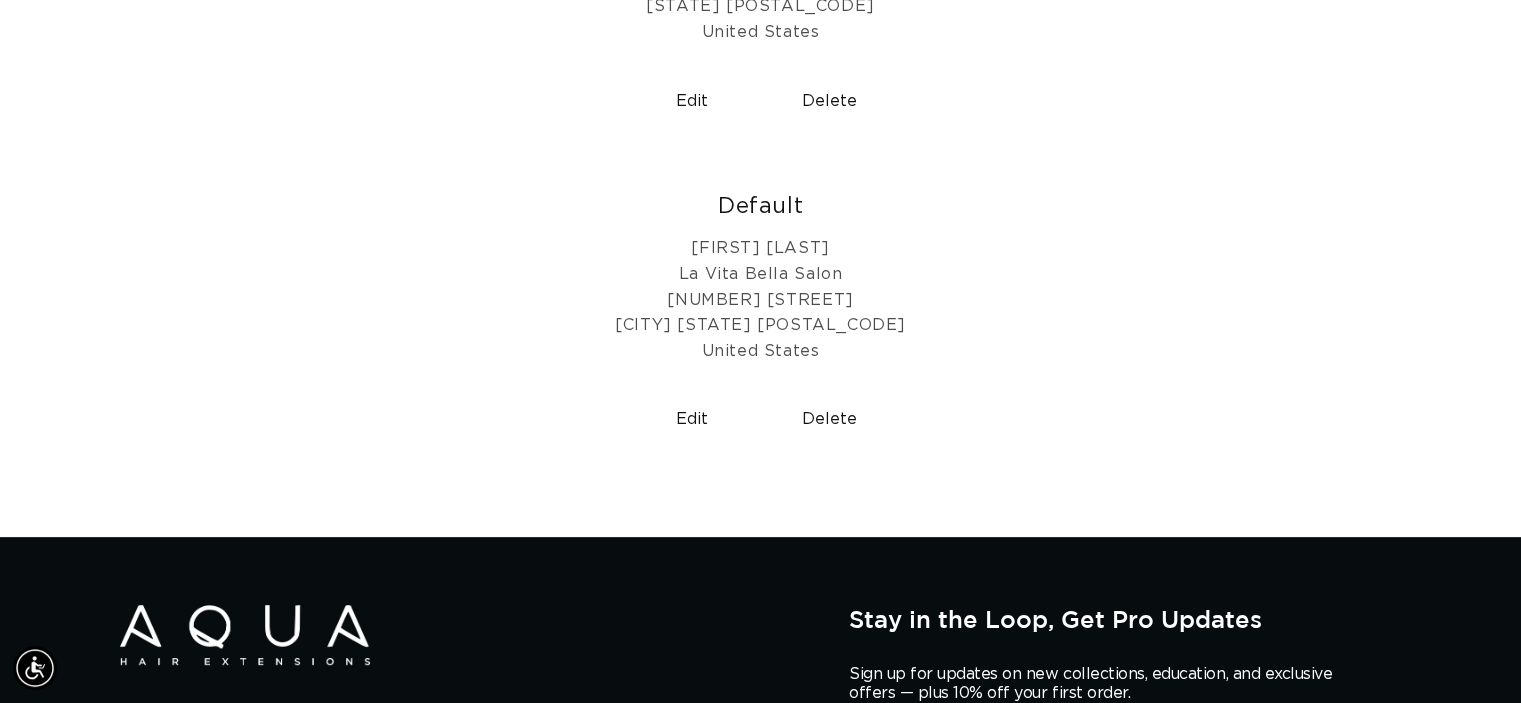scroll, scrollTop: 122, scrollLeft: 0, axis: vertical 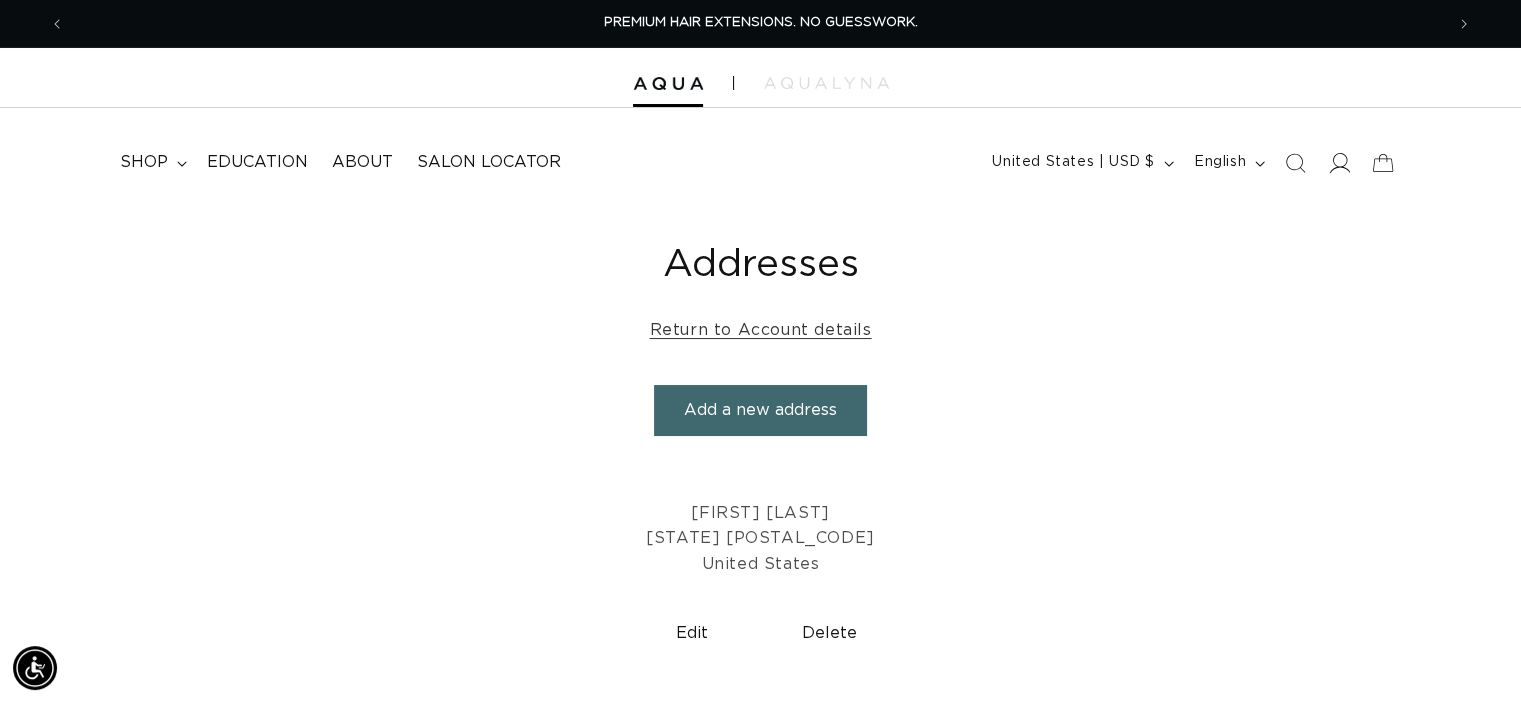 click 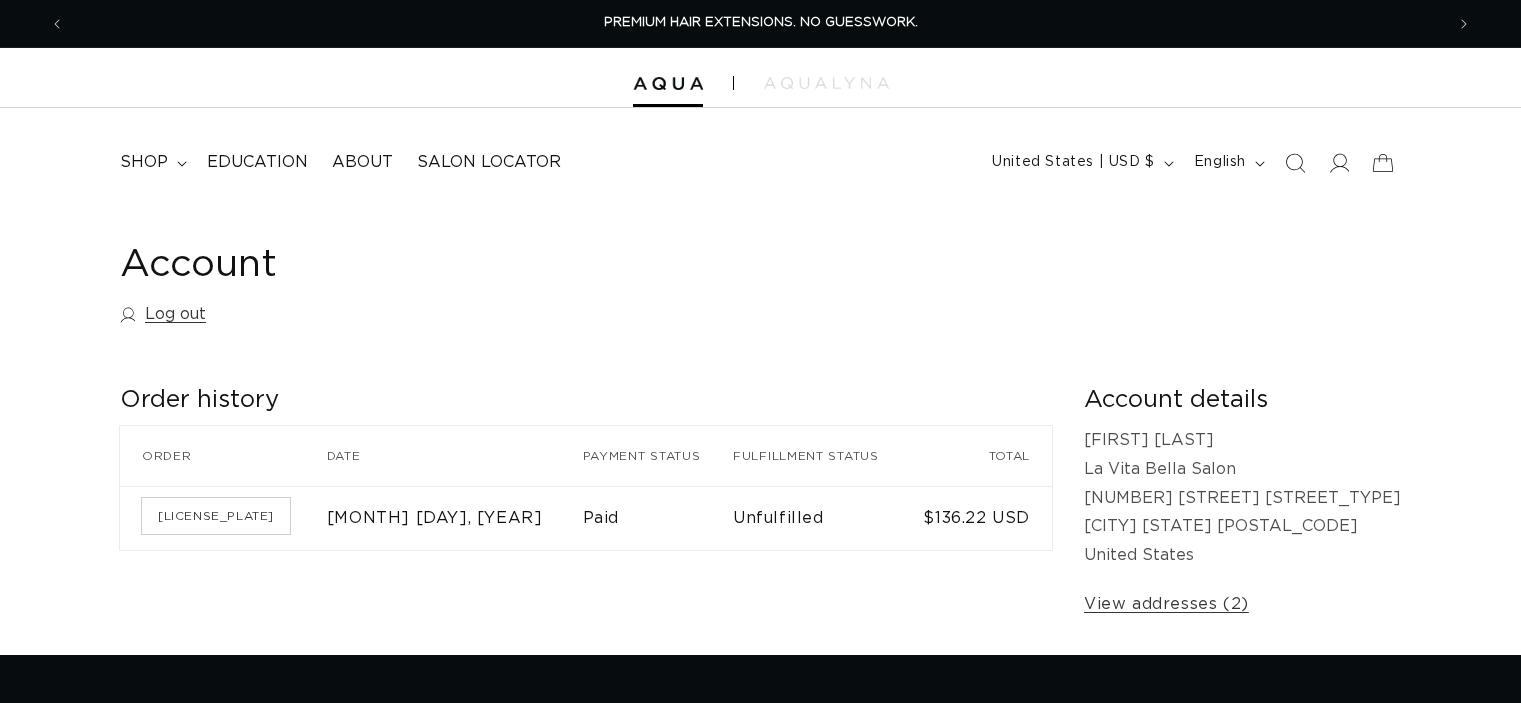 scroll, scrollTop: 0, scrollLeft: 0, axis: both 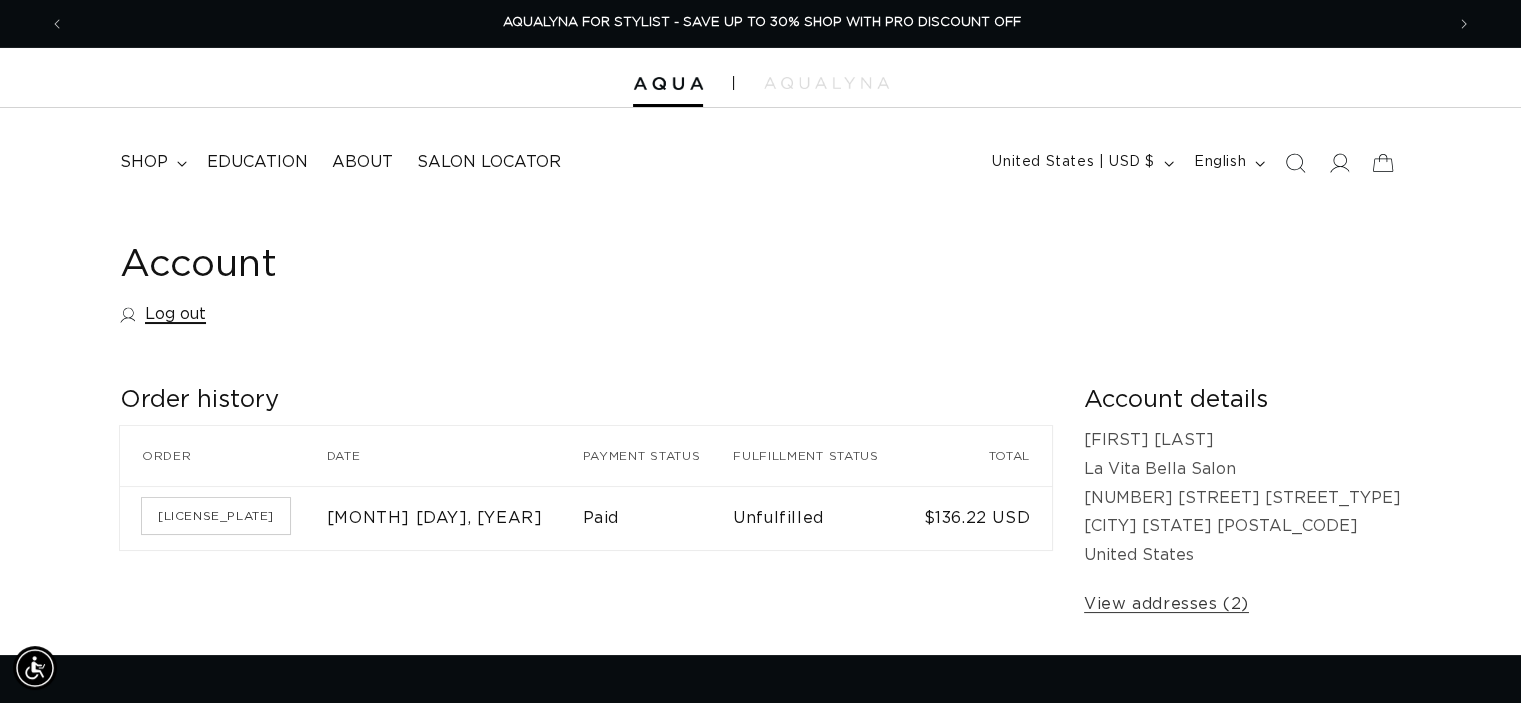 click on "Log out" at bounding box center (163, 314) 